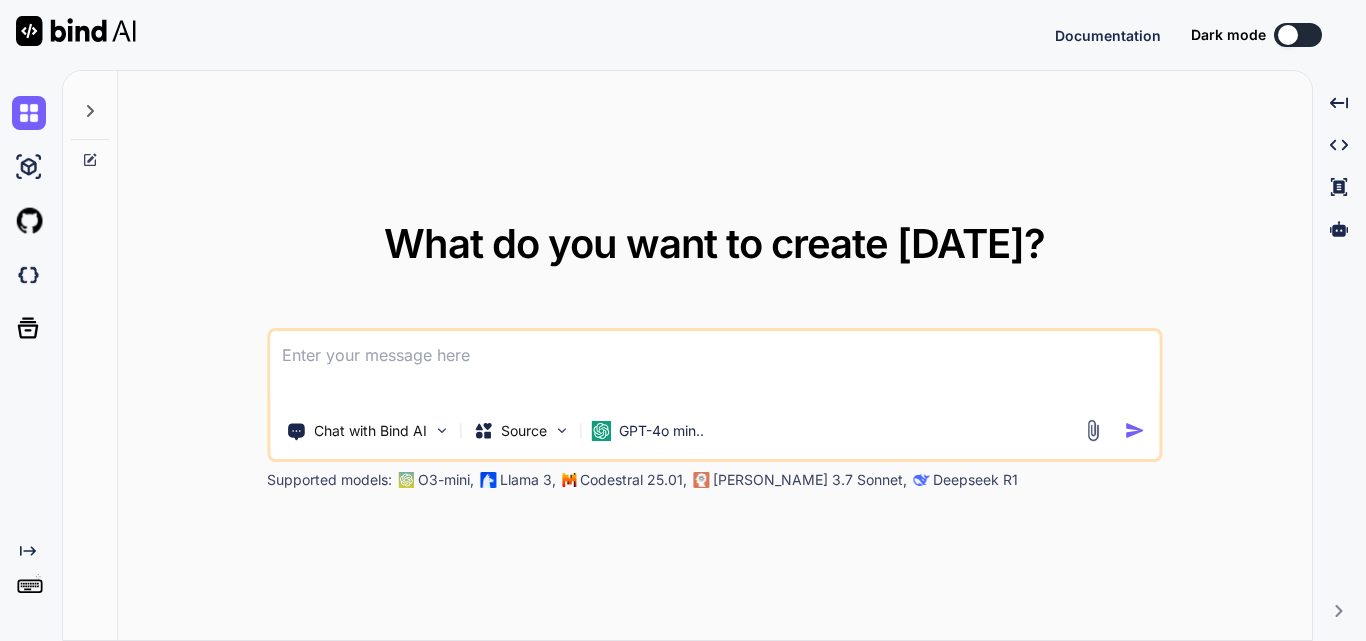scroll, scrollTop: 0, scrollLeft: 0, axis: both 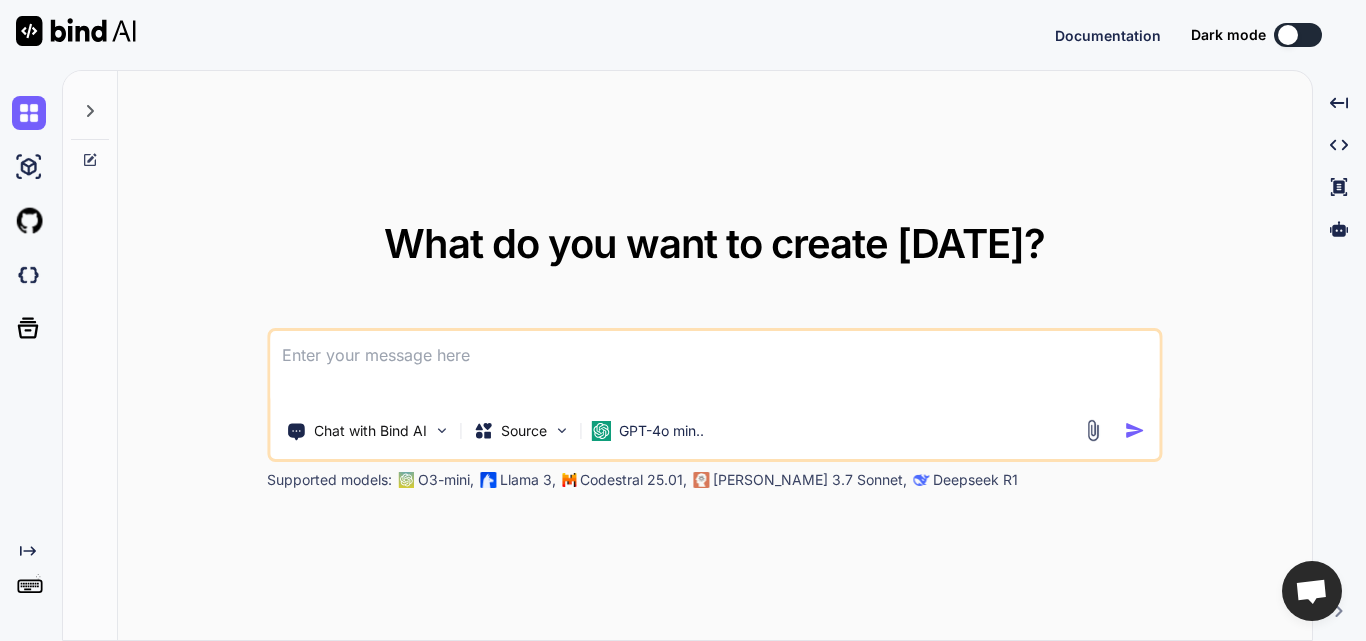 type on "x" 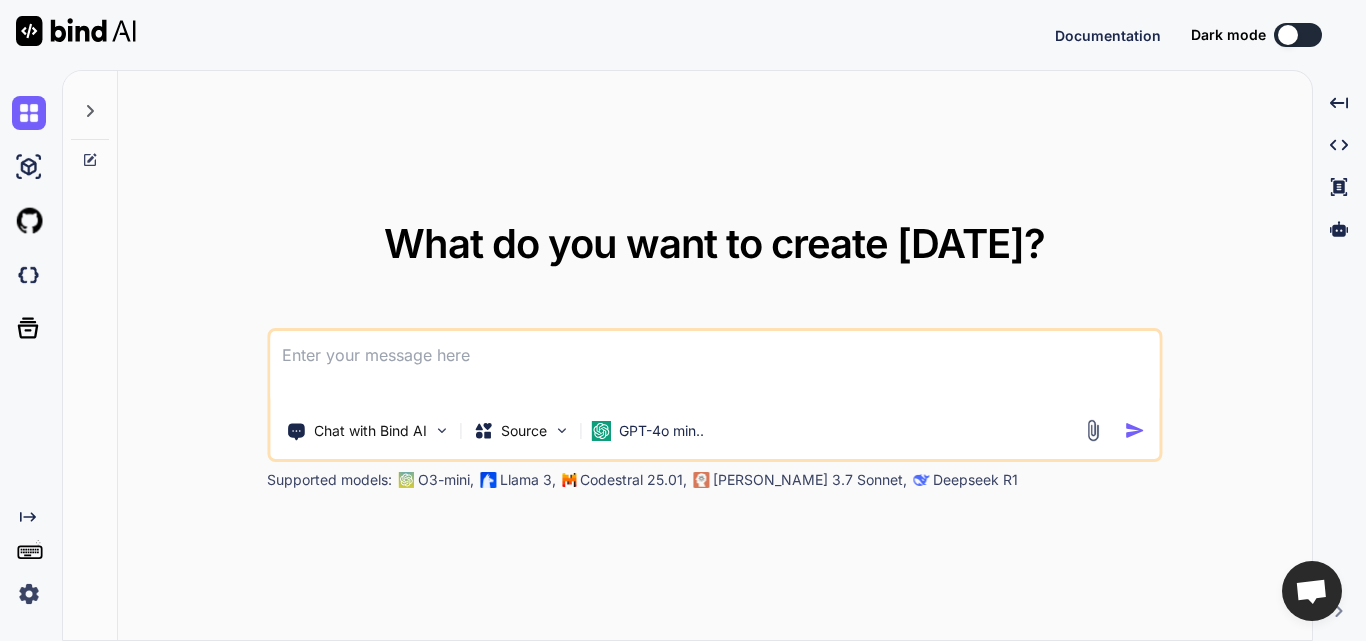 type on "according to old regime, how much amout tax free." 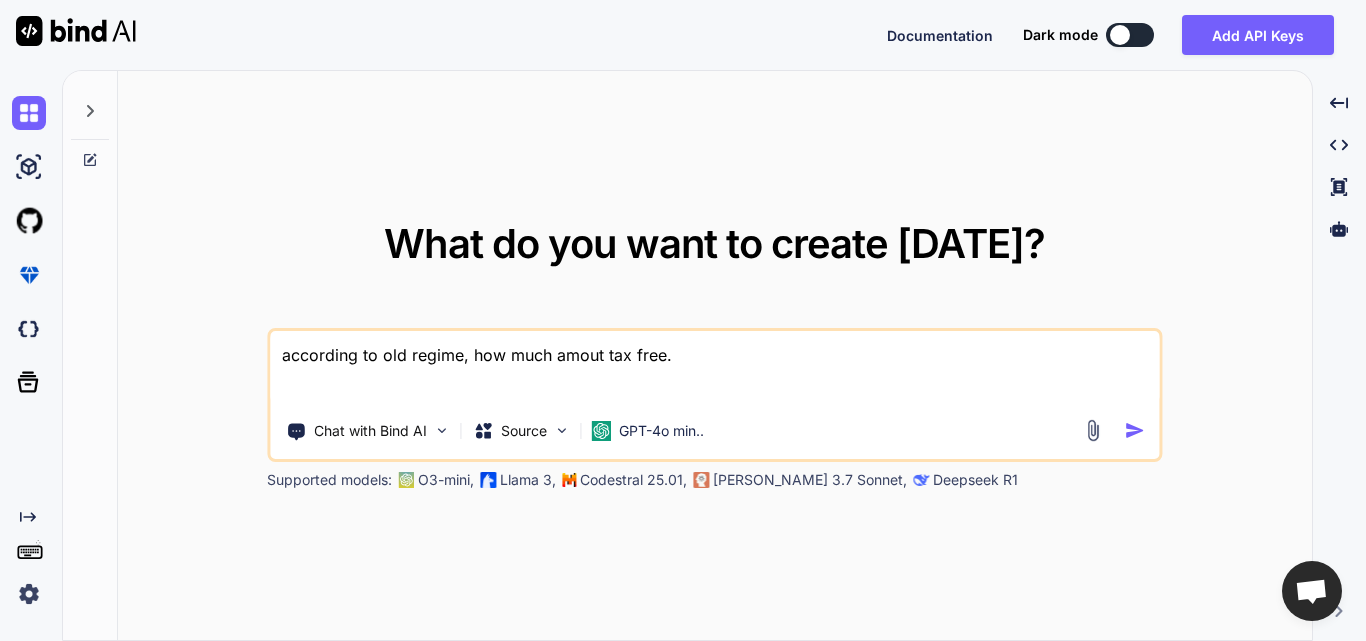 type on "x" 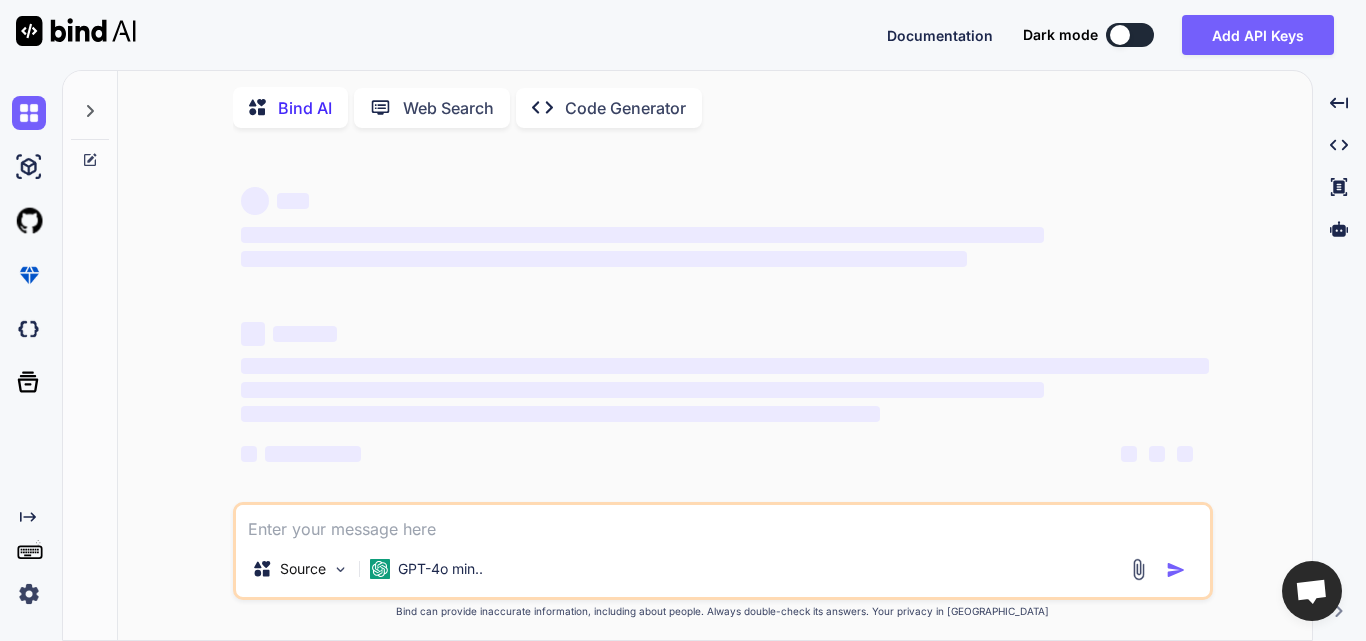 type on "x" 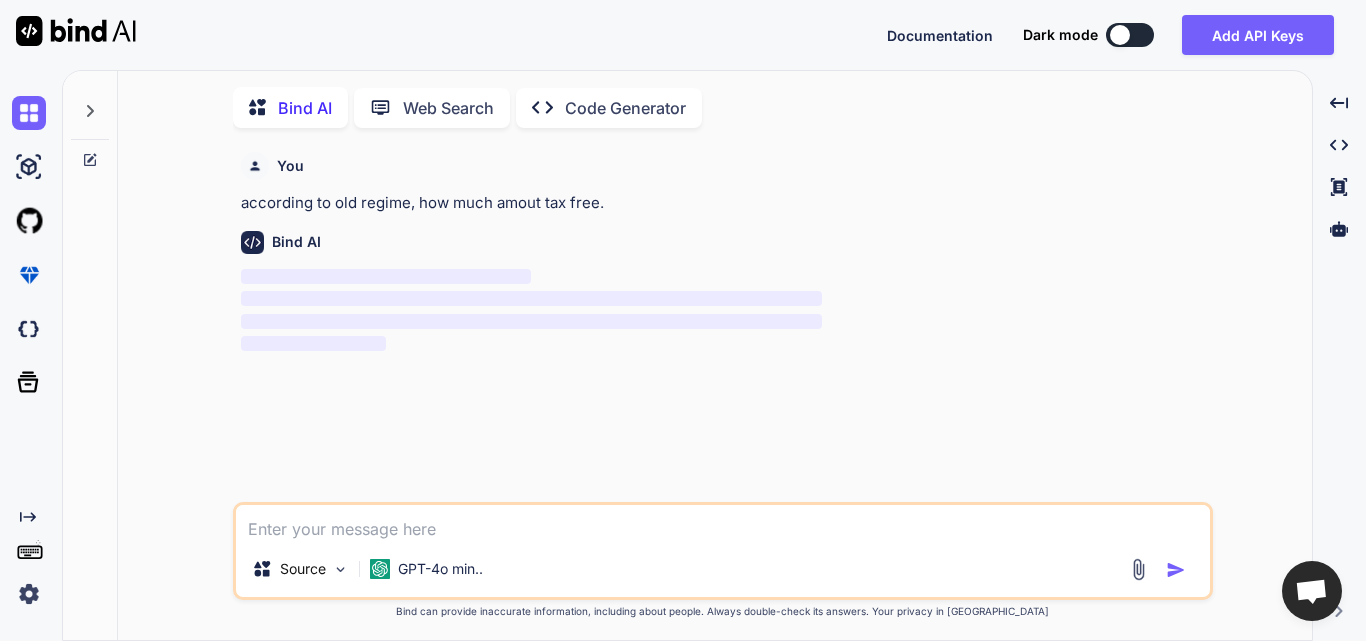scroll, scrollTop: 8, scrollLeft: 0, axis: vertical 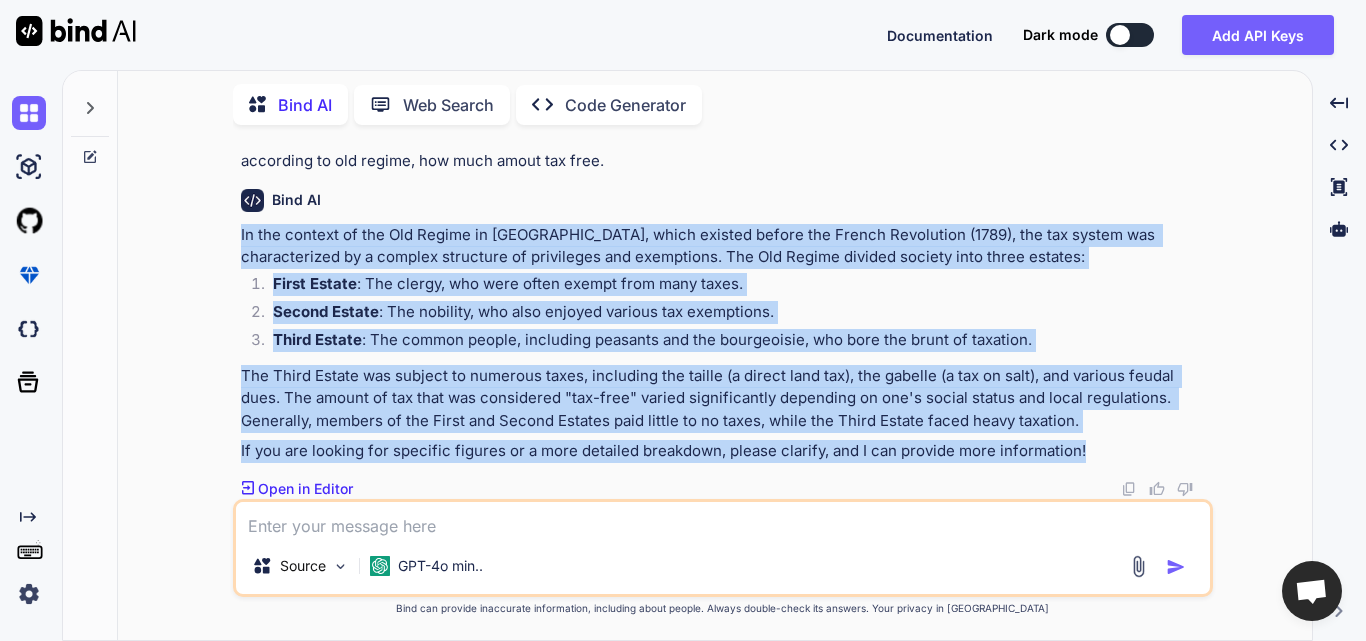 drag, startPoint x: 239, startPoint y: 275, endPoint x: 1138, endPoint y: 439, distance: 913.8364 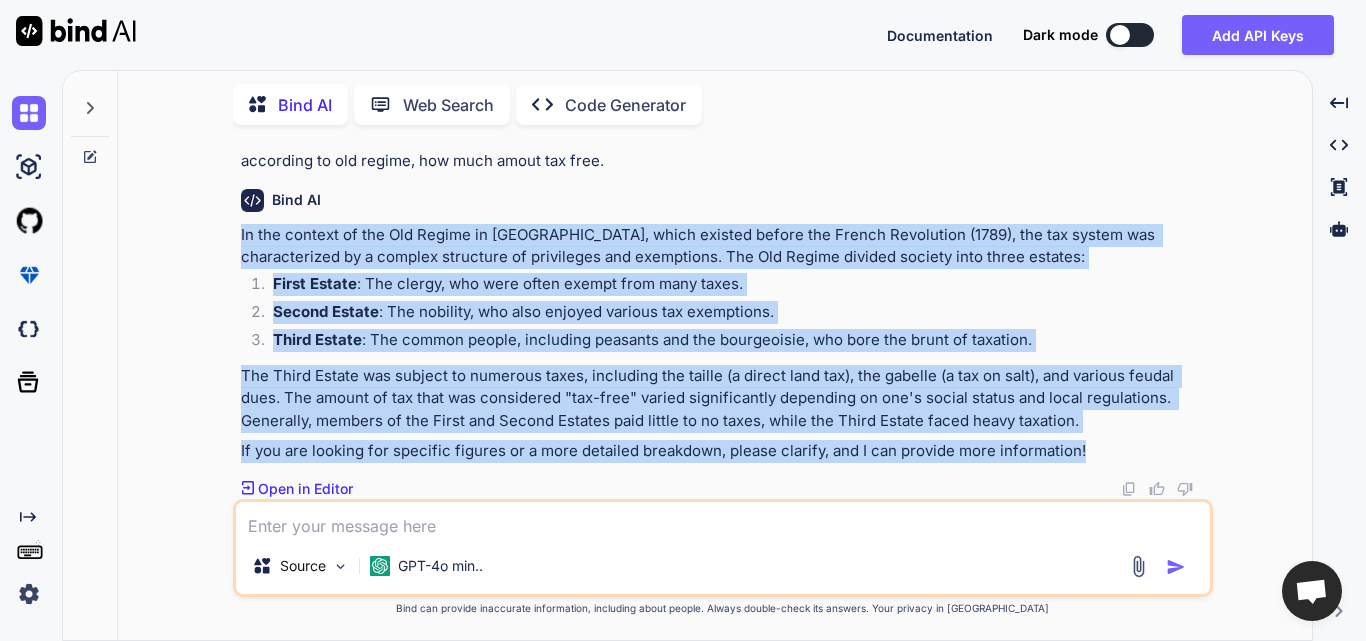 copy on "In the context of the Old Regime in [GEOGRAPHIC_DATA], which existed before the French Revolution (1789), the tax system was characterized by a complex structure of privileges and exemptions. The Old Regime divided society into three estates:
First Estate : The clergy, who were often exempt from many taxes.
Second Estate : The nobility, who also enjoyed various tax exemptions.
Third Estate : The common people, including peasants and the bourgeoisie, who bore the brunt of taxation.
The Third Estate was subject to numerous taxes, including the taille (a direct land tax), the gabelle (a tax on salt), and various feudal dues. The amount of tax that was considered "tax-free" varied significantly depending on one's social status and local regulations. Generally, members of the First and Second Estates paid little to no taxes, while the Third Estate faced heavy taxation.
If you are looking for specific figures or a more detailed breakdown, please clarify, and I can provide more information!" 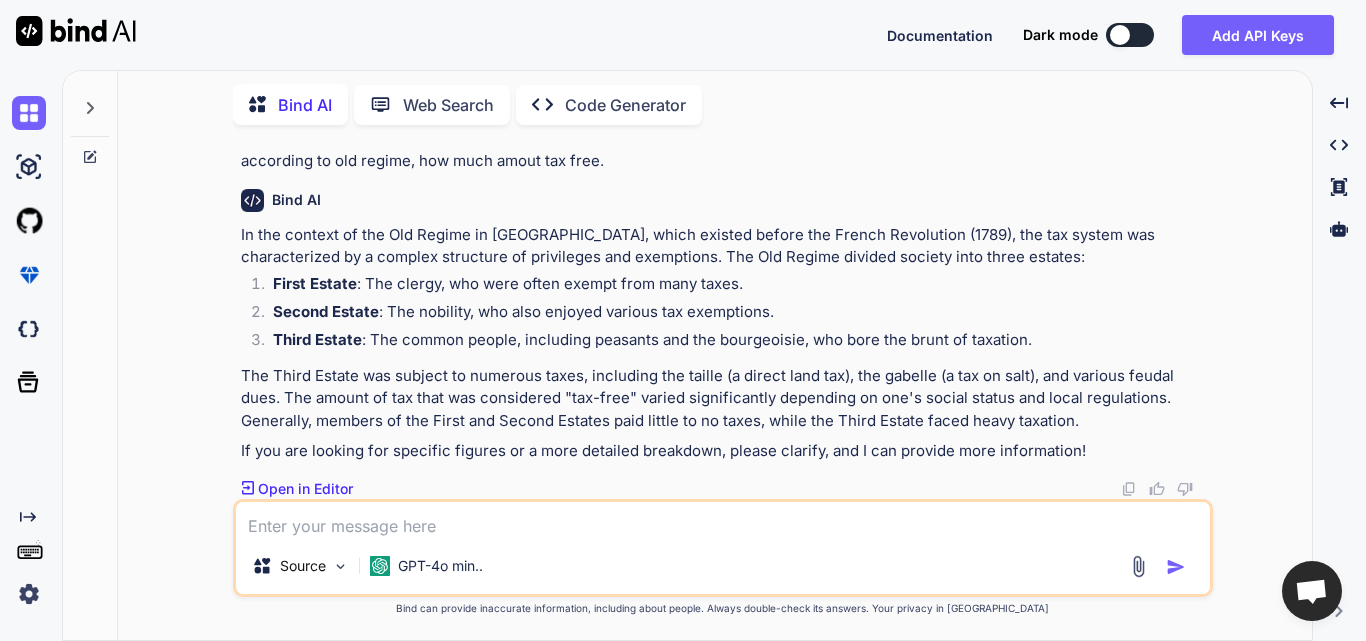 click at bounding box center (723, 520) 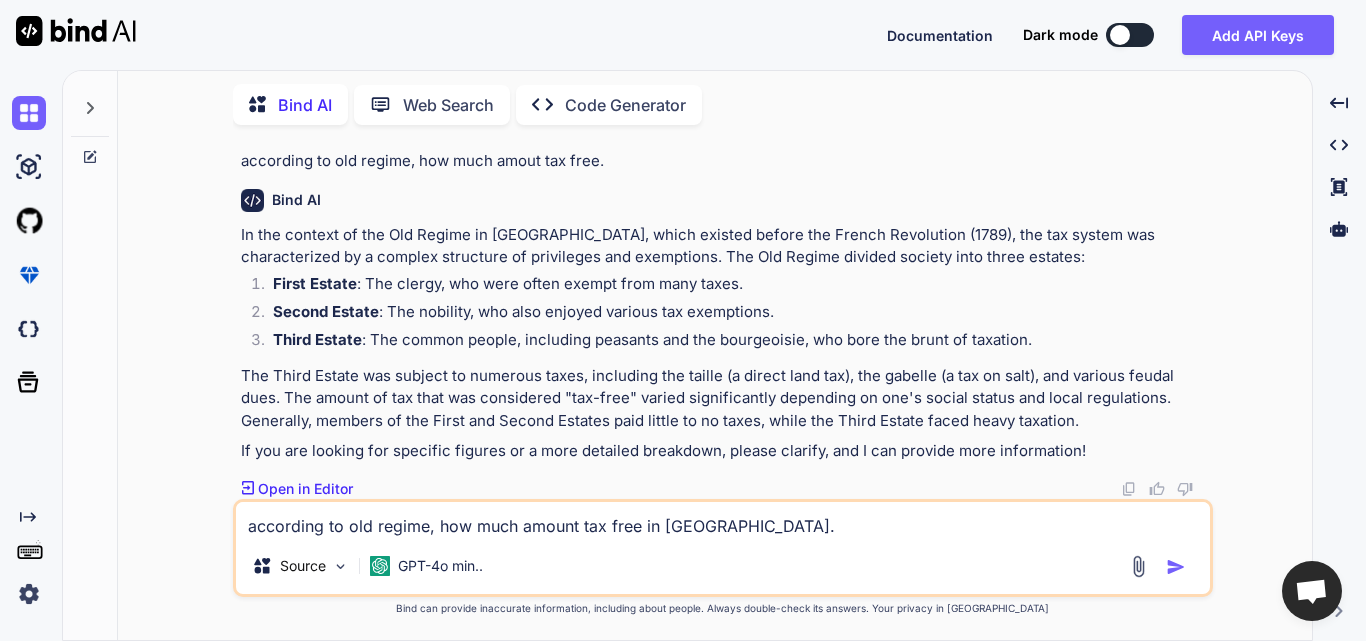 type on "according to old regime, how much amount tax free in [GEOGRAPHIC_DATA]." 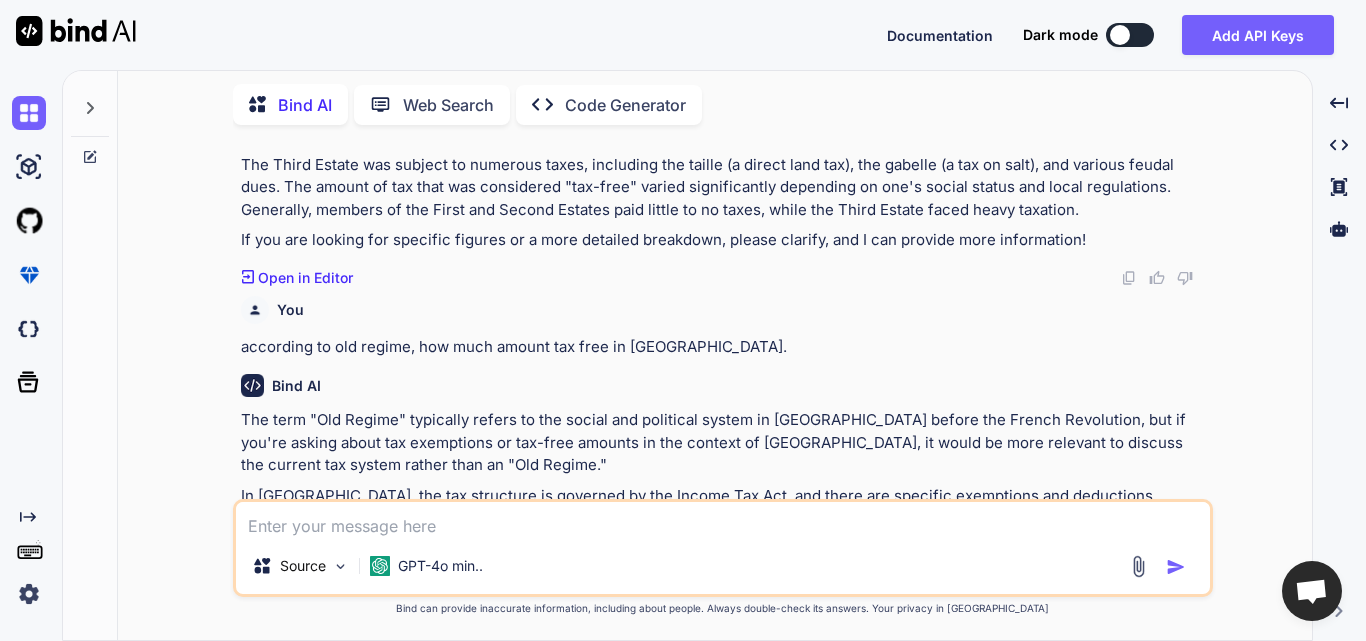 scroll, scrollTop: 450, scrollLeft: 0, axis: vertical 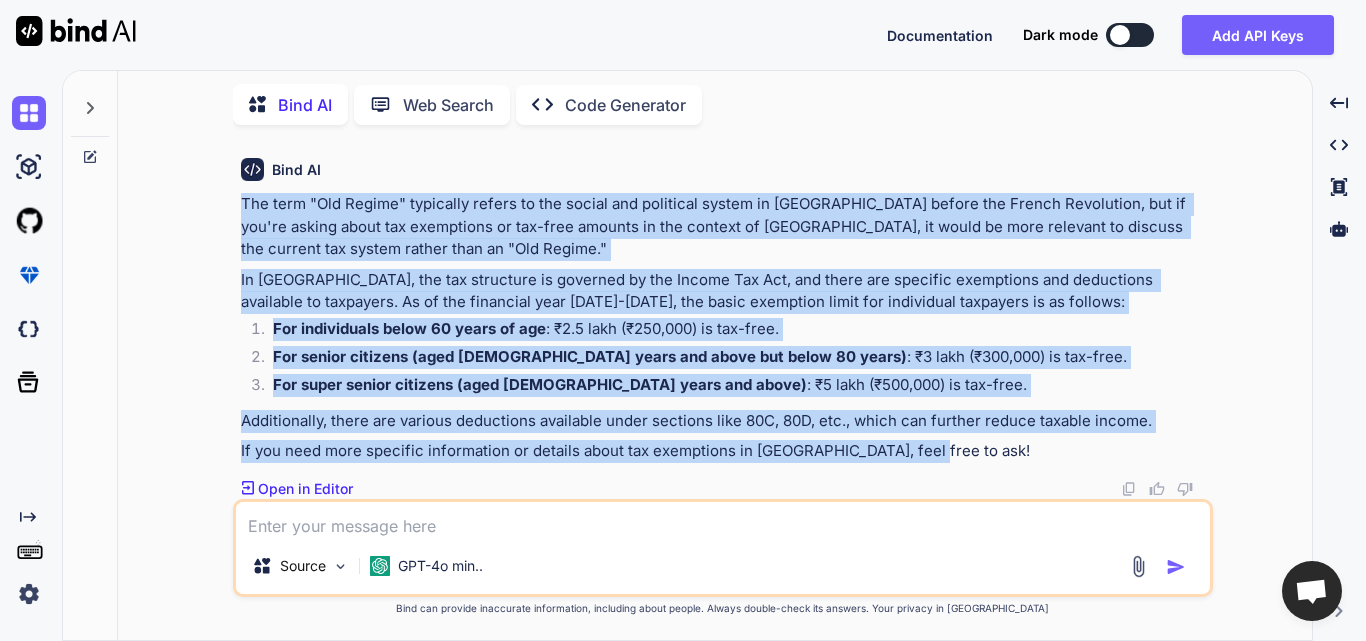 drag, startPoint x: 241, startPoint y: 217, endPoint x: 953, endPoint y: 454, distance: 750.40857 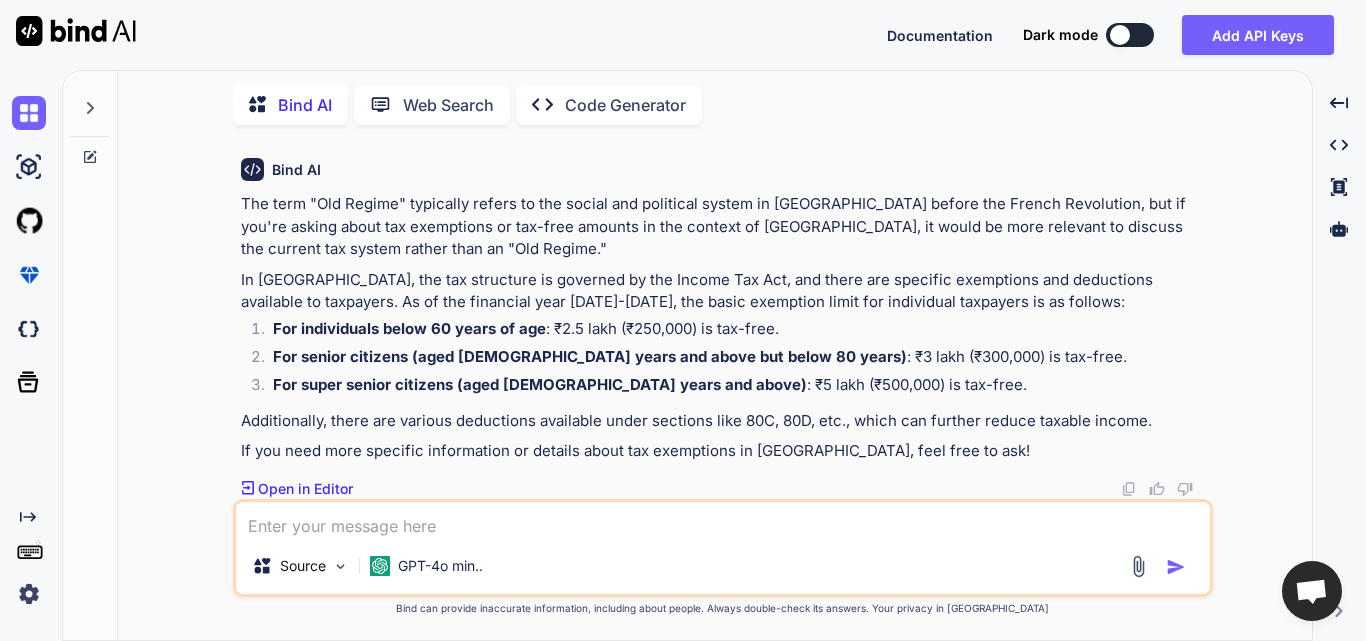 click at bounding box center (723, 520) 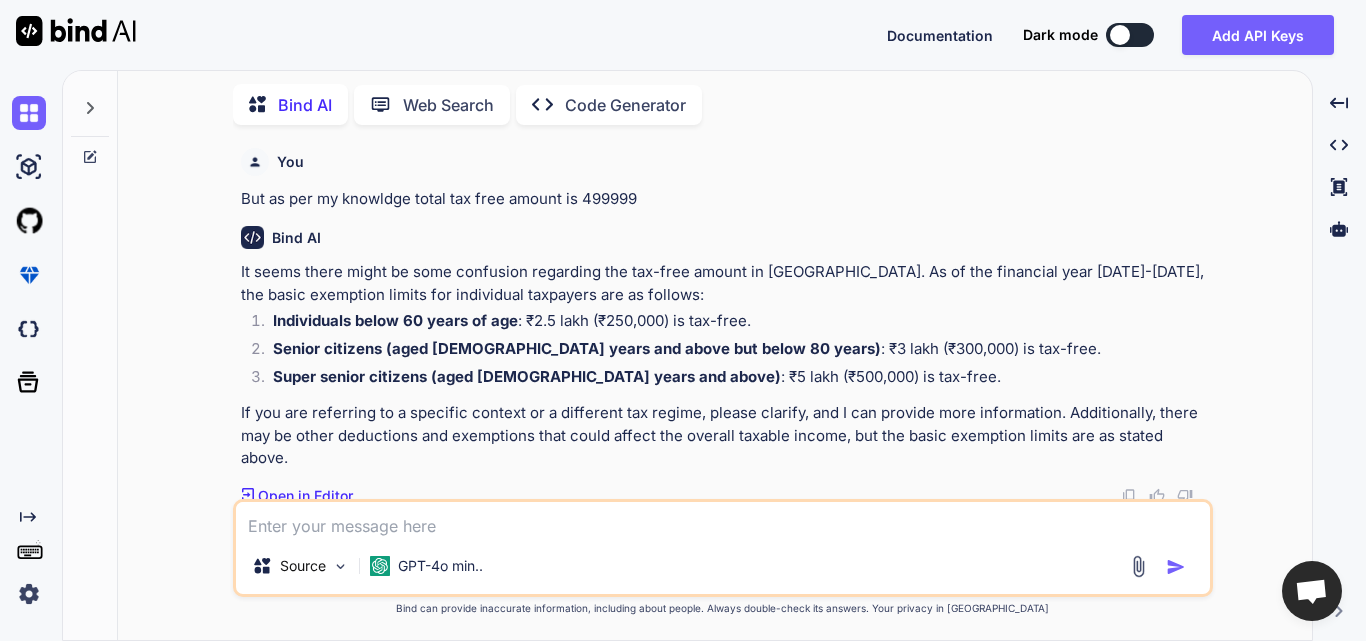 scroll, scrollTop: 832, scrollLeft: 0, axis: vertical 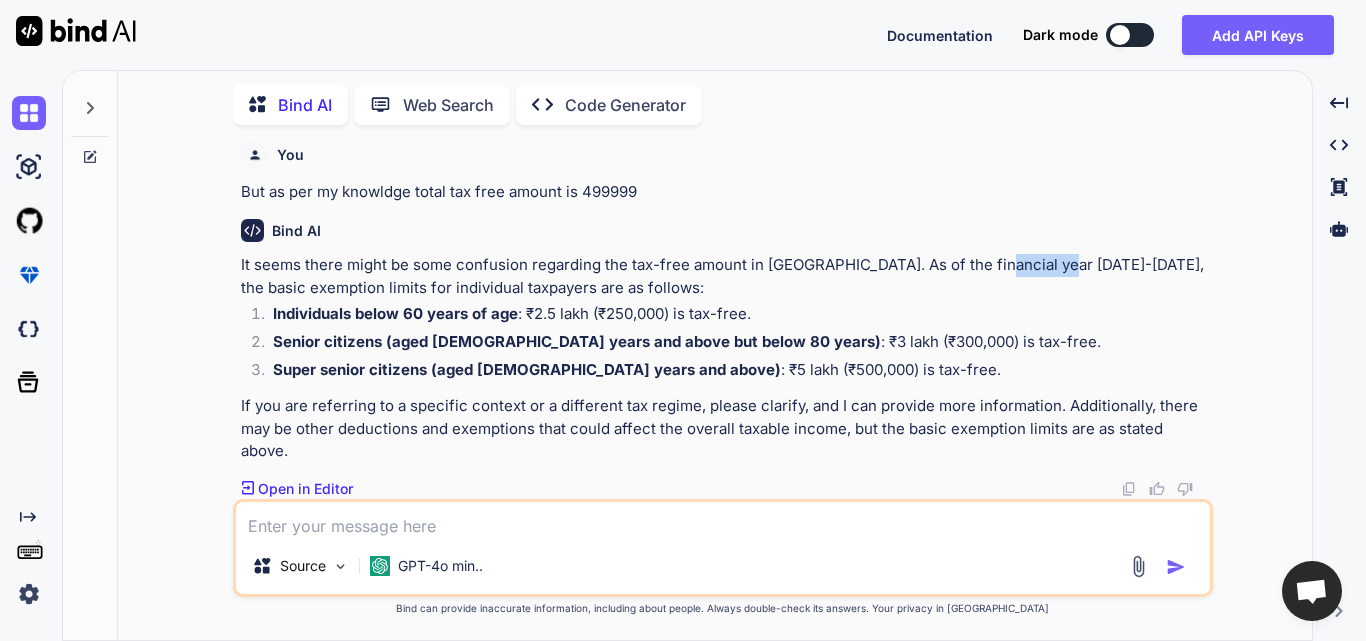 drag, startPoint x: 974, startPoint y: 260, endPoint x: 1054, endPoint y: 270, distance: 80.622574 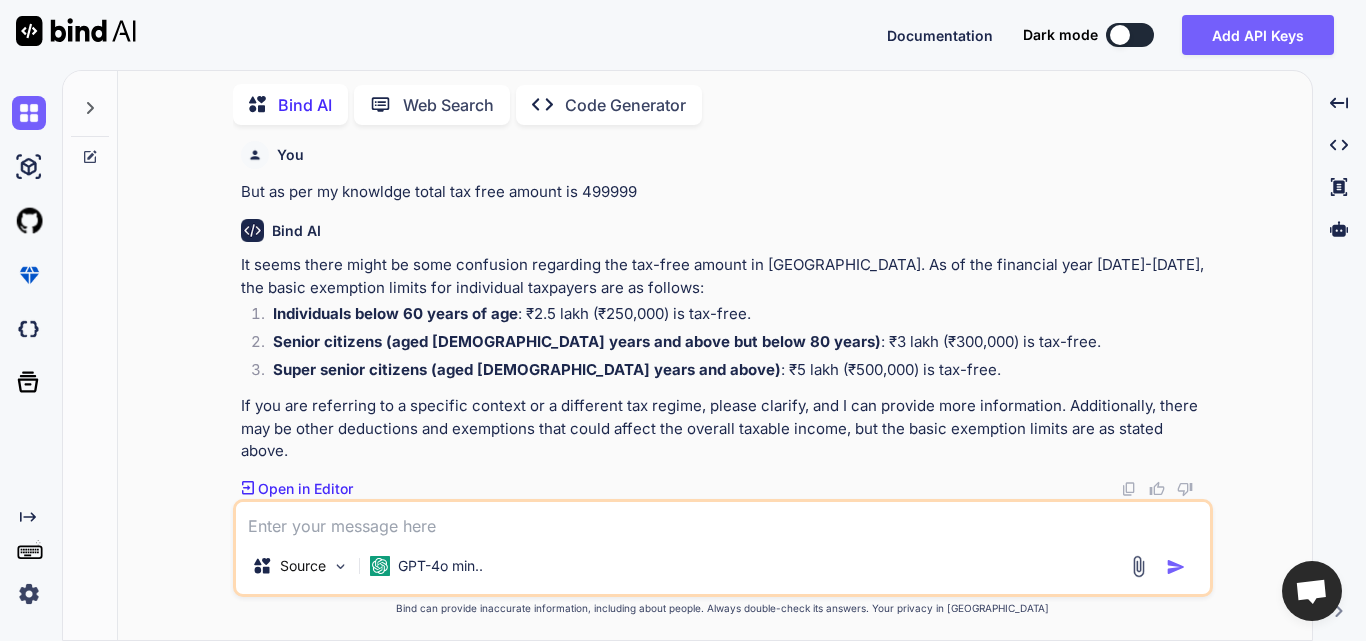 click at bounding box center [723, 520] 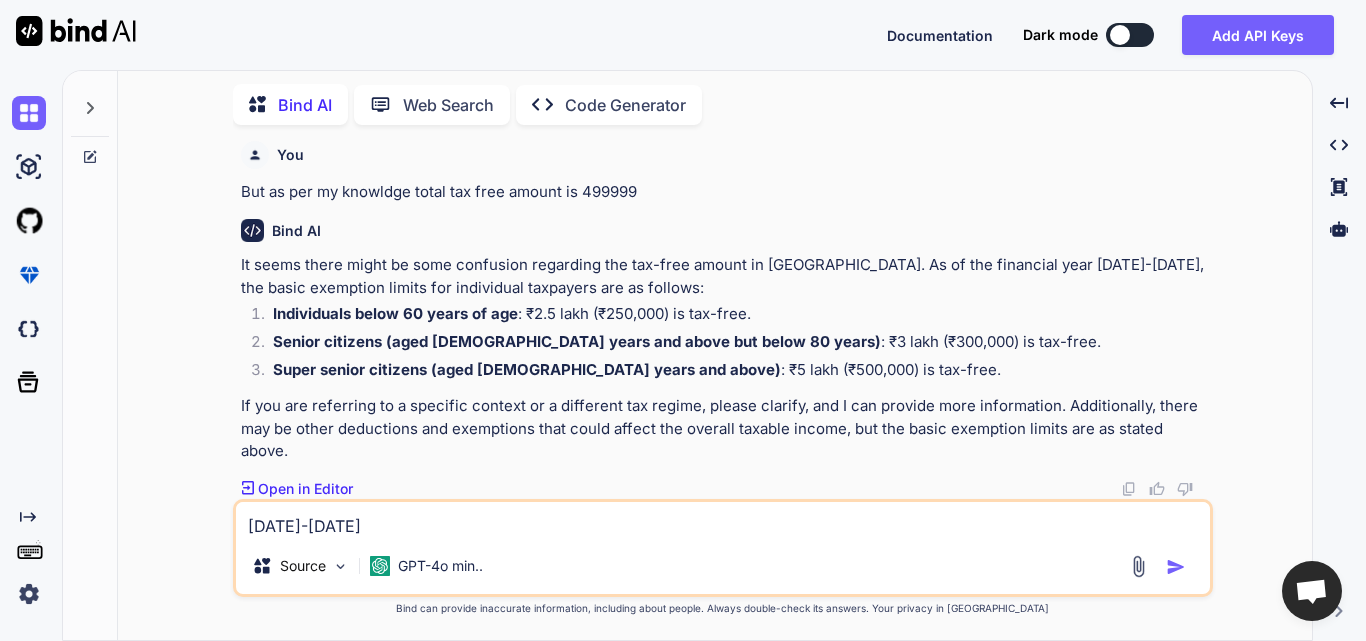 click on "[DATE]-[DATE]" at bounding box center (723, 520) 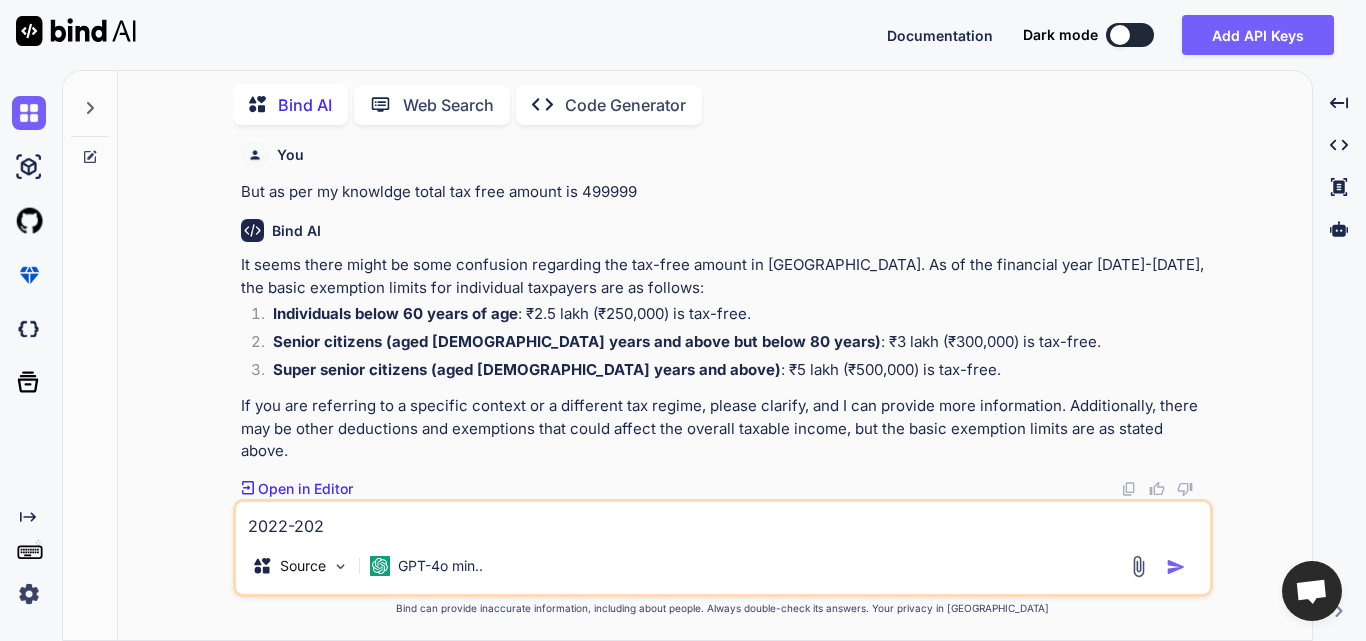 type on "[DATE]-[DATE]" 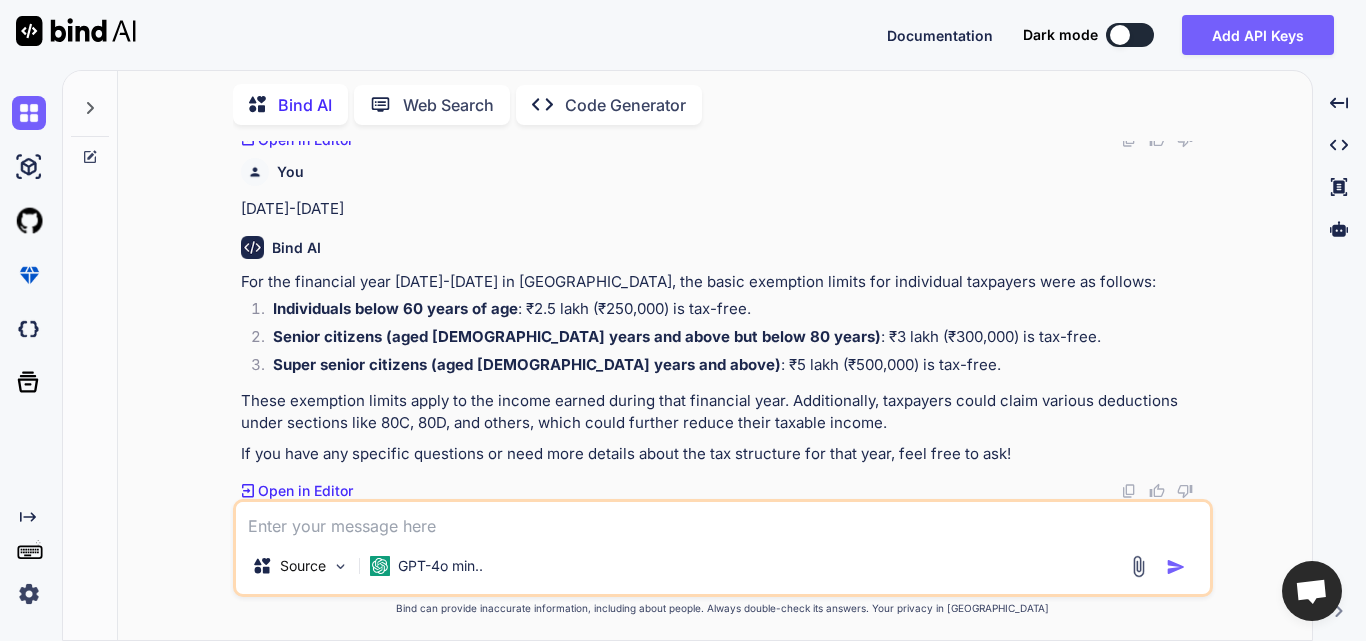 scroll, scrollTop: 1183, scrollLeft: 0, axis: vertical 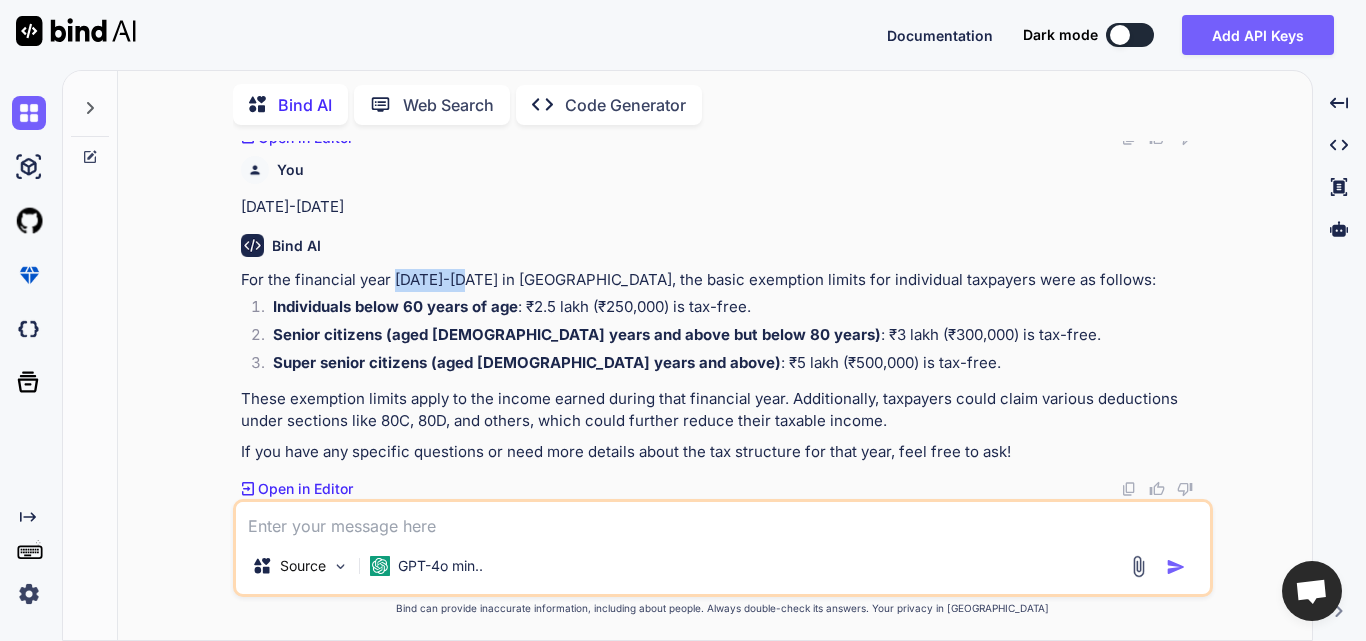 drag, startPoint x: 395, startPoint y: 282, endPoint x: 472, endPoint y: 282, distance: 77 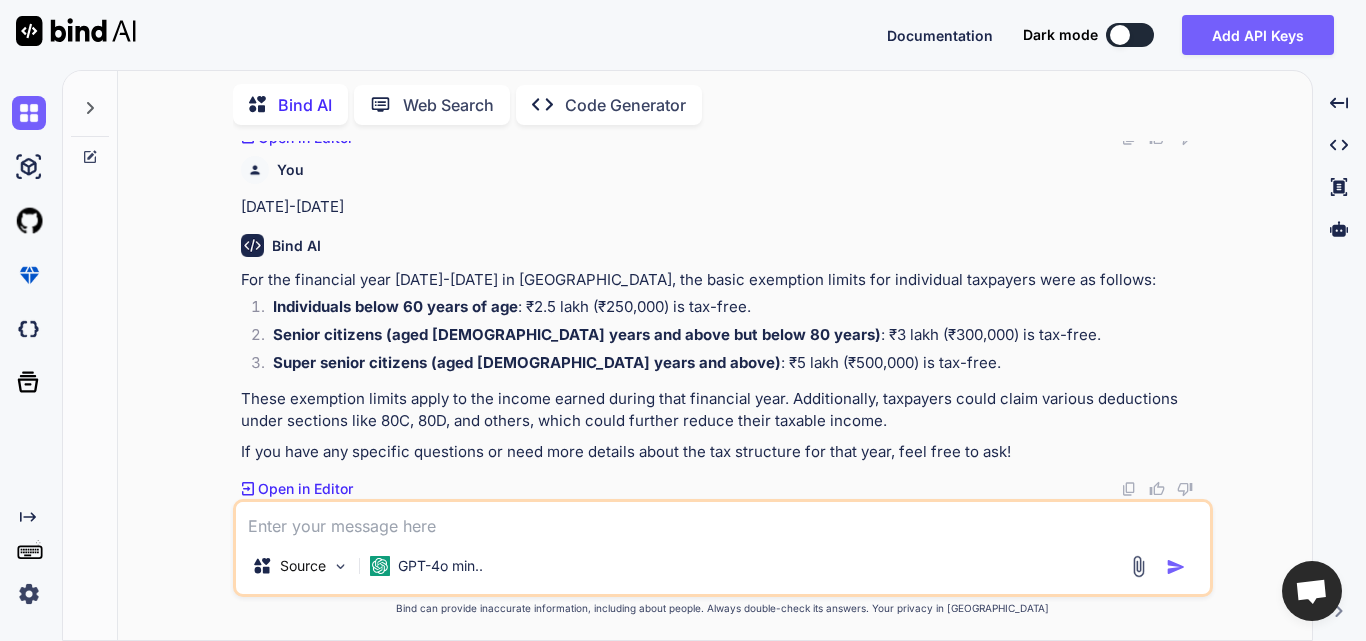 click at bounding box center [723, 520] 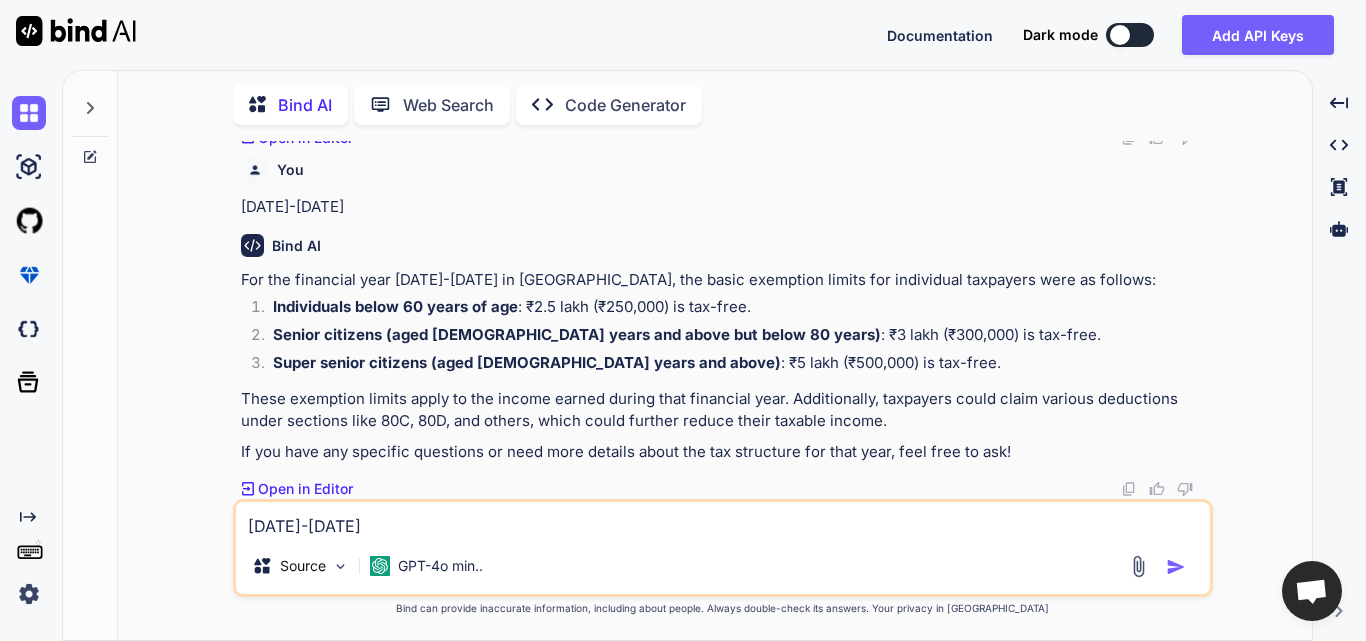 click on "[DATE]-[DATE]" at bounding box center [723, 520] 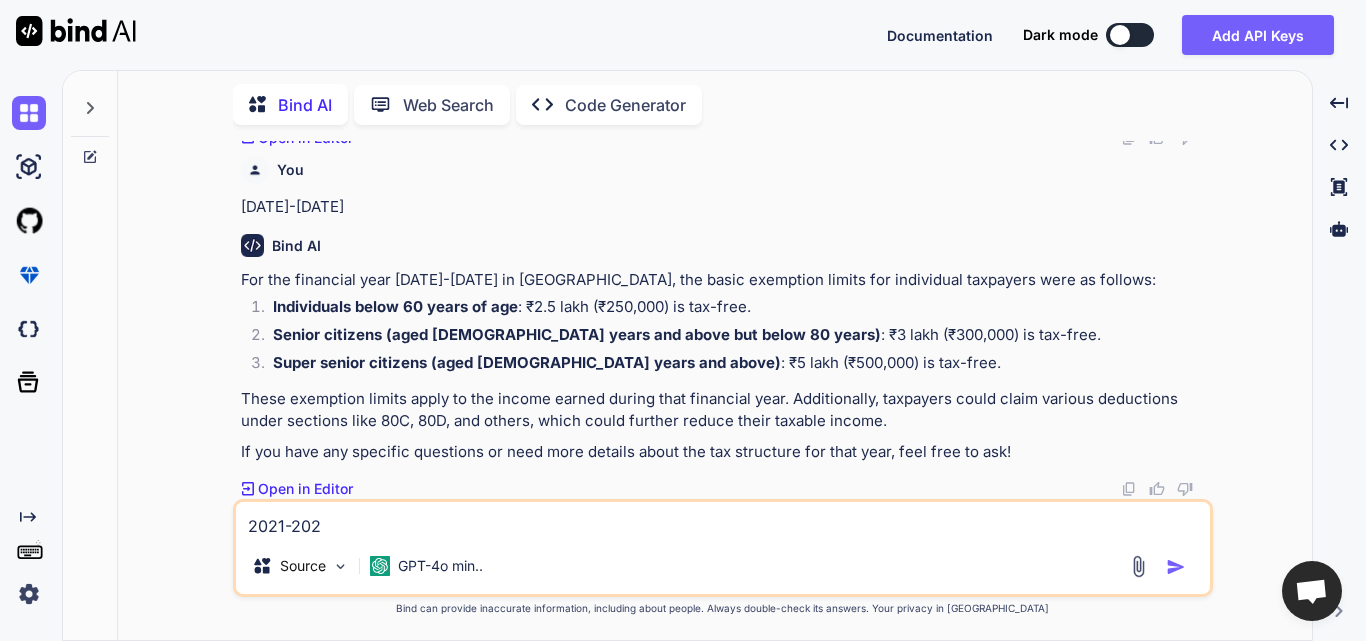 type on "[DATE]-[DATE]" 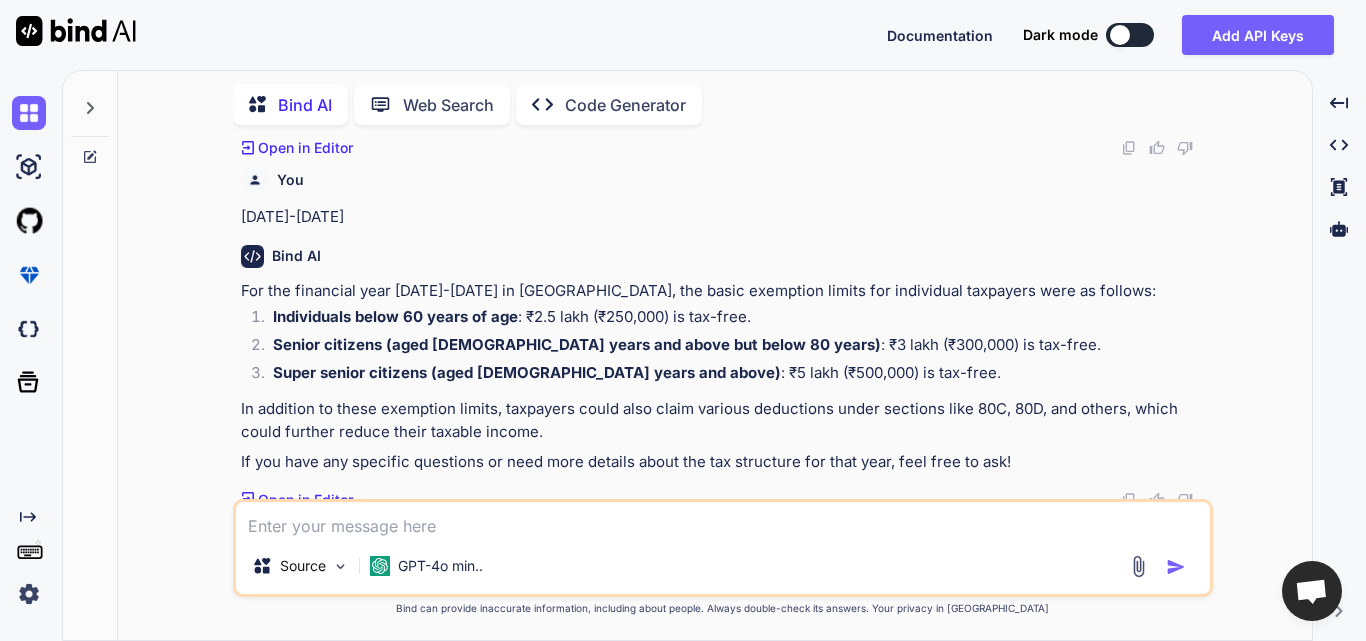 scroll, scrollTop: 1535, scrollLeft: 0, axis: vertical 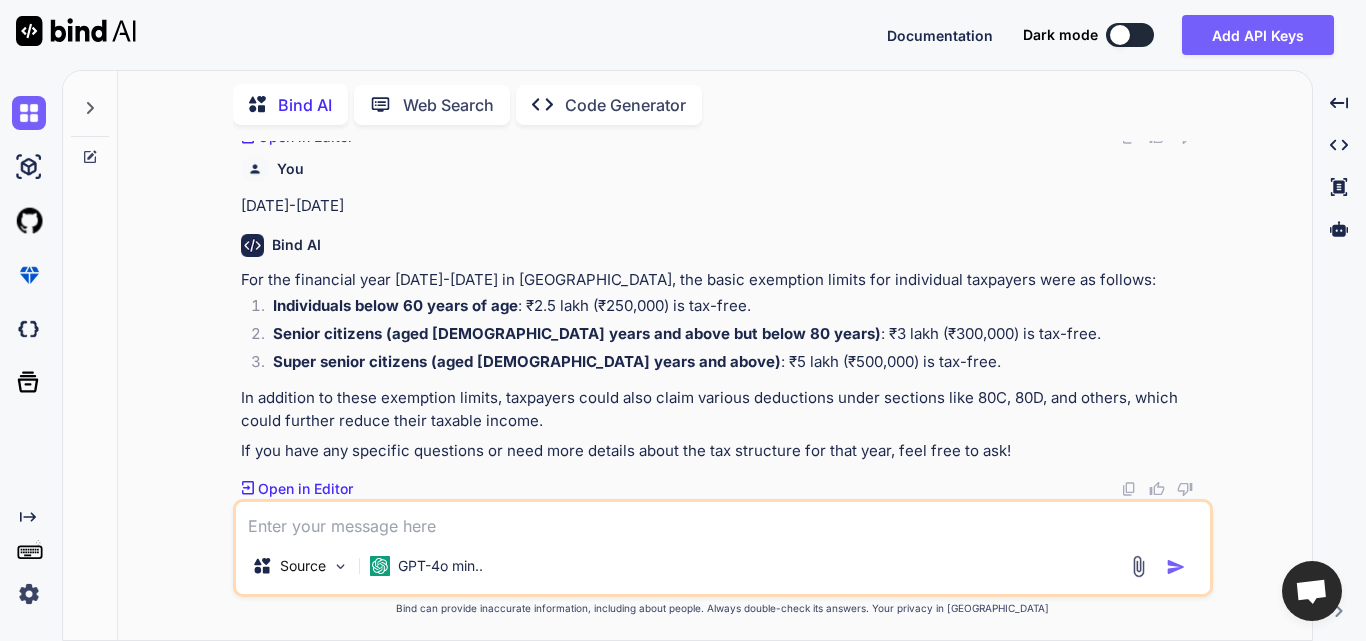 click at bounding box center (723, 520) 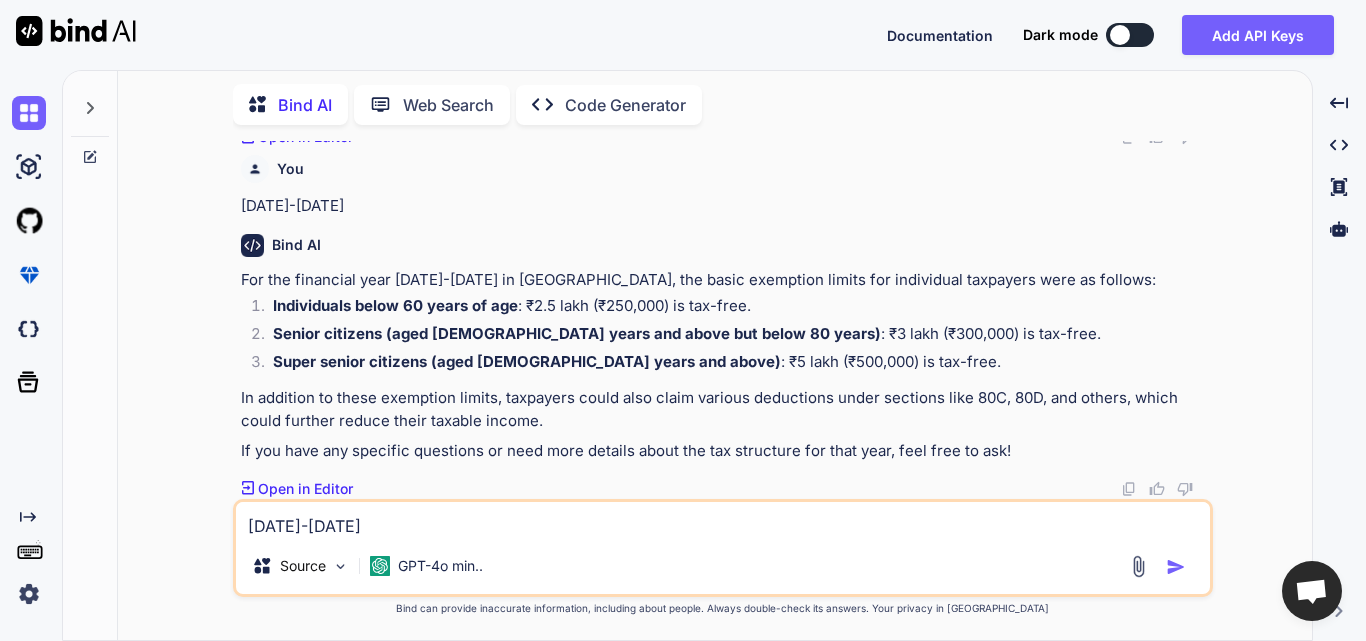 click on "[DATE]-[DATE]" at bounding box center (723, 520) 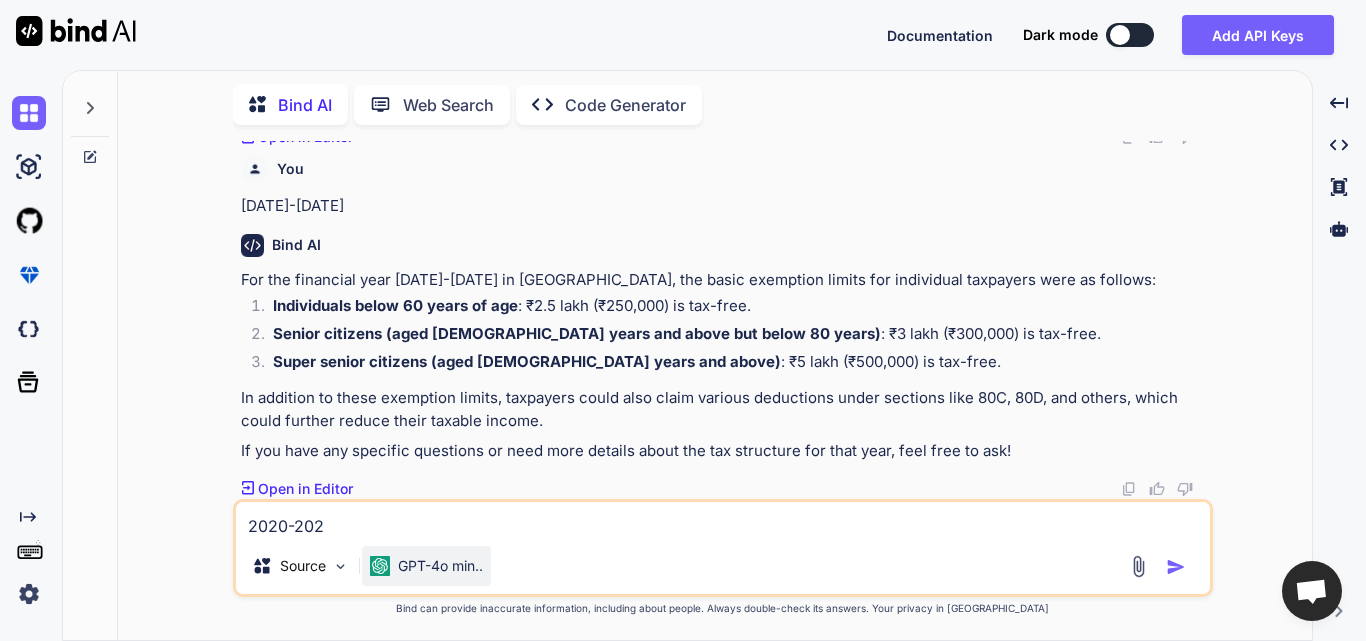 type on "[DATE]-[DATE]" 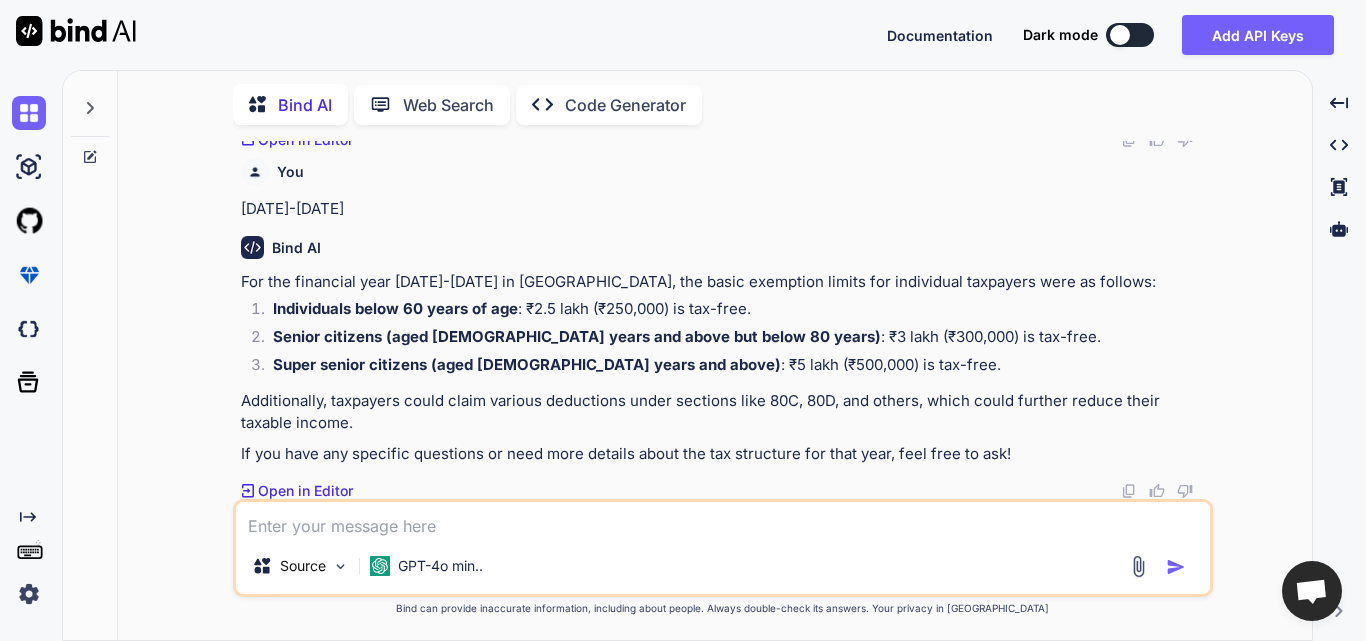 scroll, scrollTop: 1886, scrollLeft: 0, axis: vertical 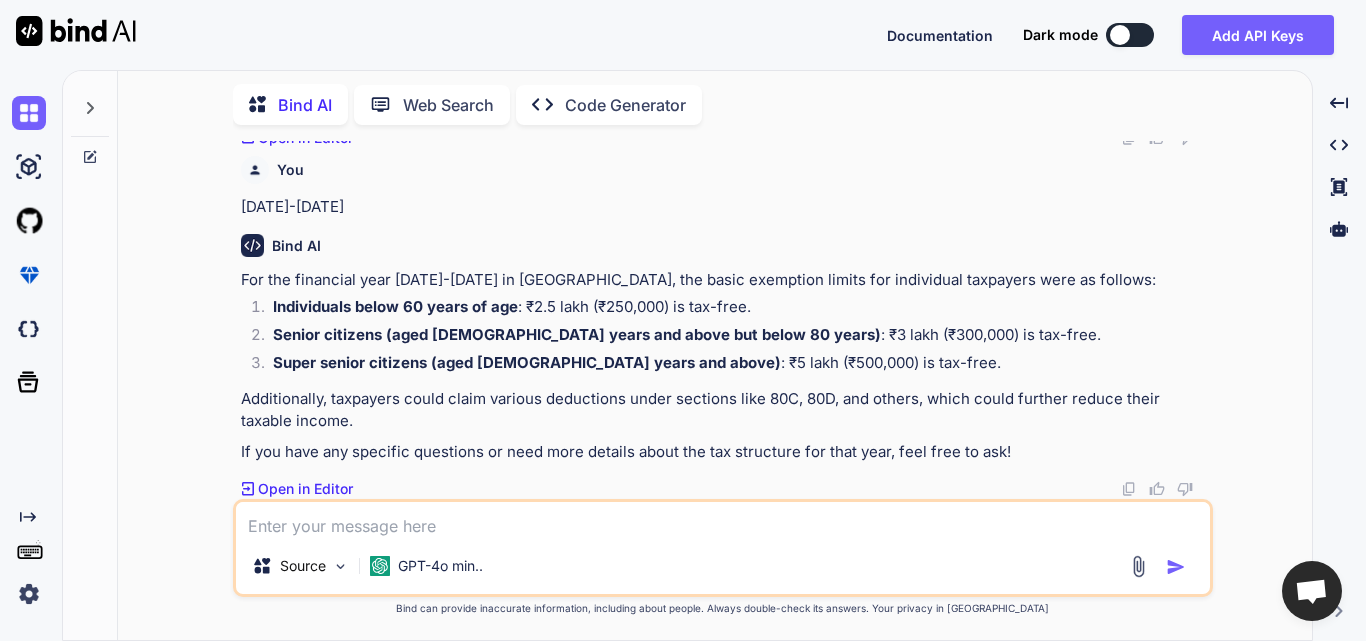paste on "[DATE]-[DATE]" 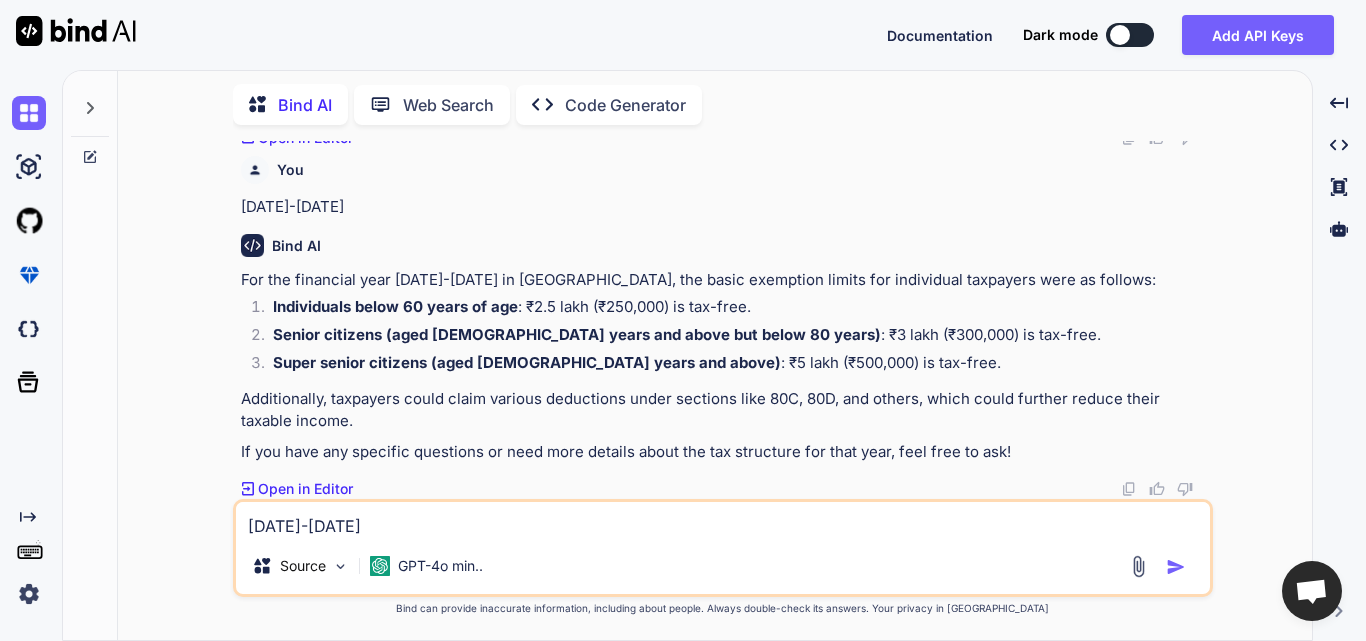 click on "[DATE]-[DATE]" at bounding box center (723, 520) 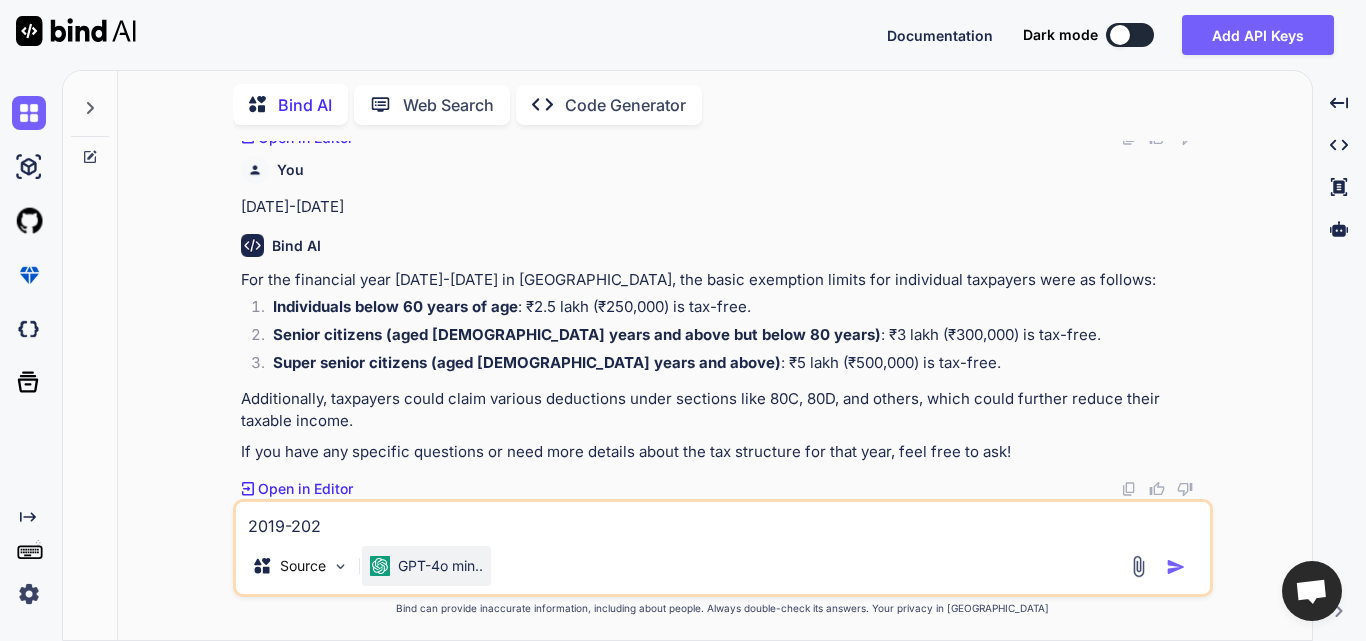 type on "[DATE]-[DATE]" 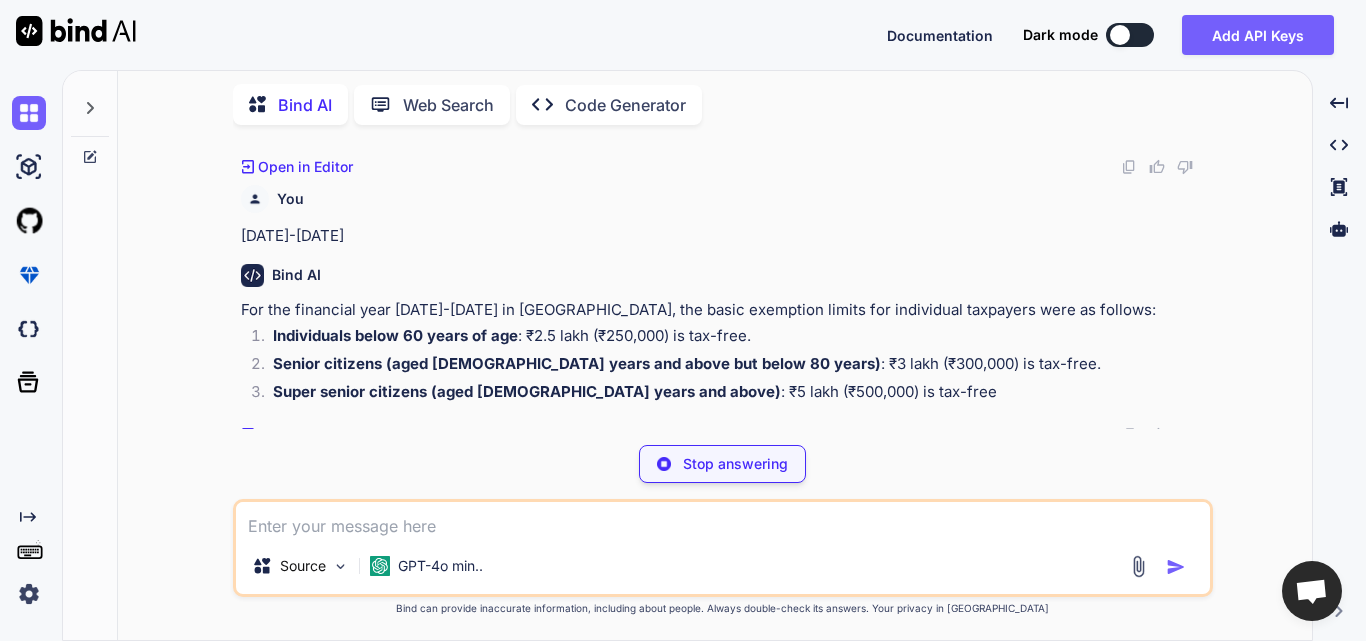 scroll, scrollTop: 2224, scrollLeft: 0, axis: vertical 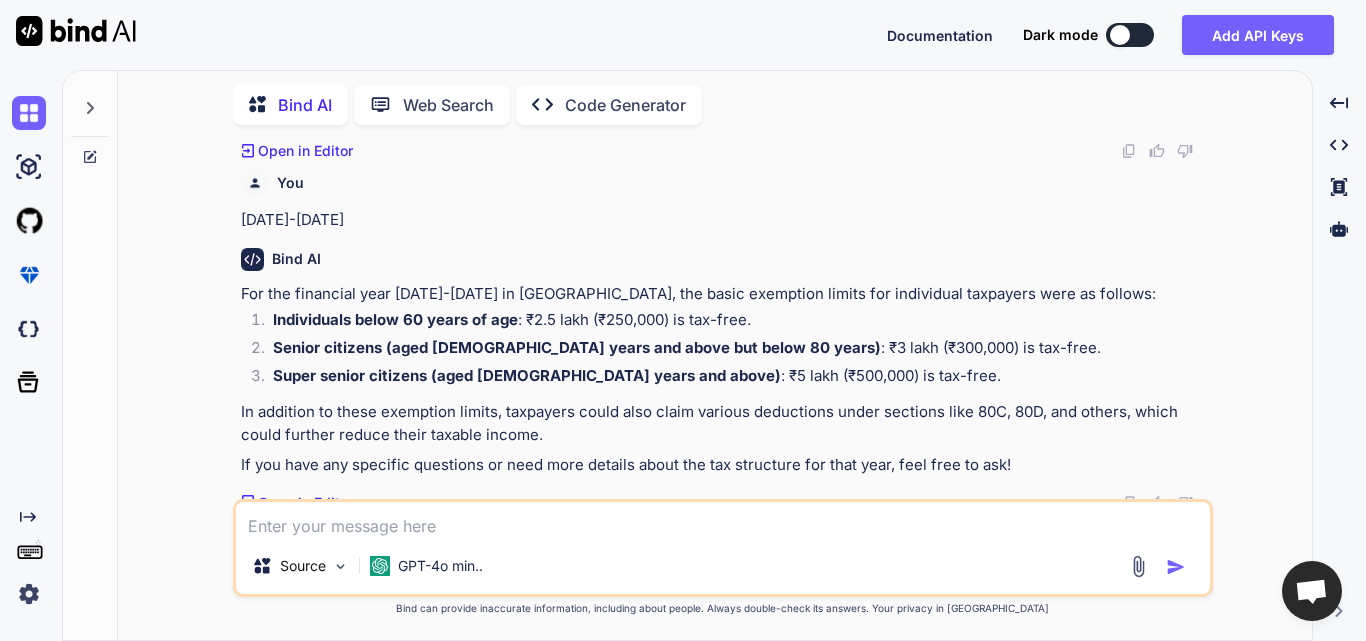 paste on "[DATE]-[DATE]" 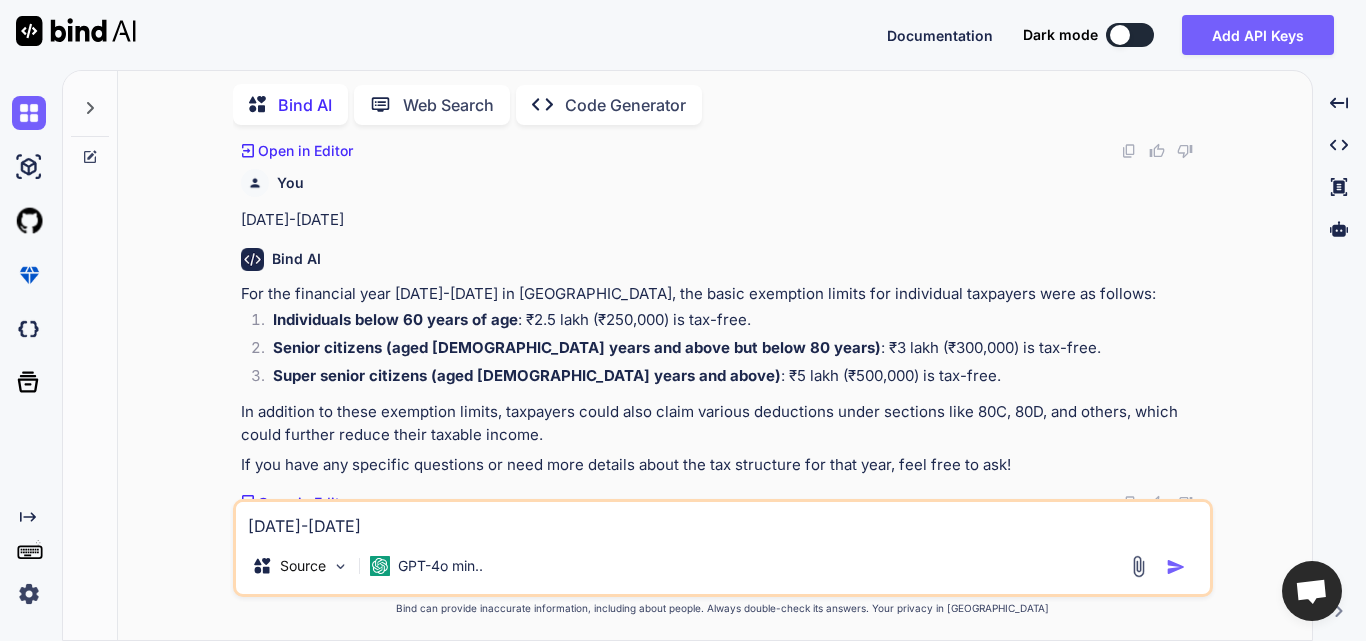 click on "[DATE]-[DATE]" at bounding box center [723, 520] 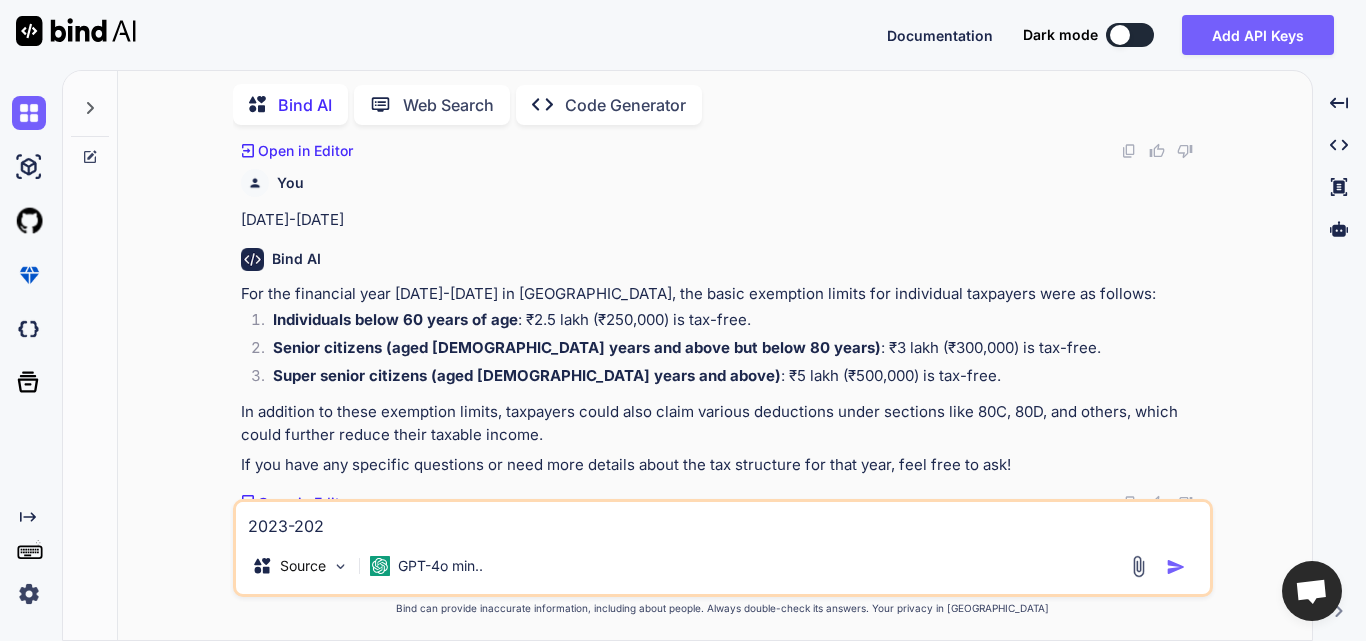 type on "[DATE]-[DATE]" 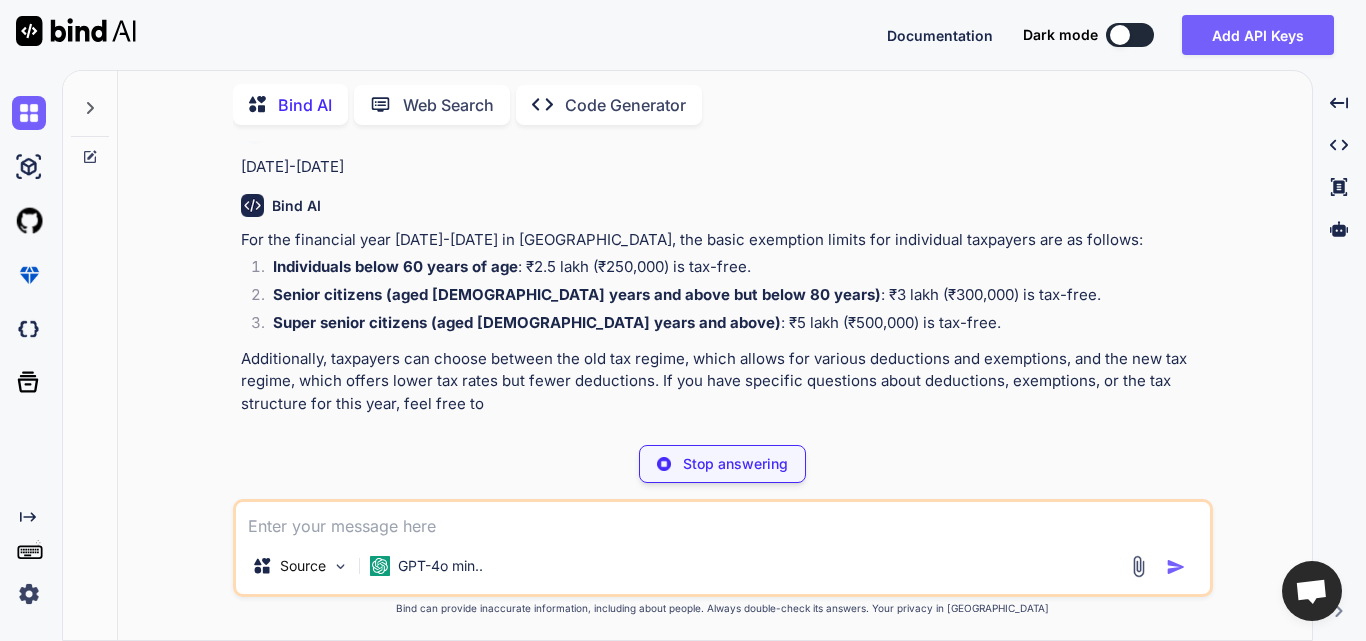 scroll, scrollTop: 2581, scrollLeft: 0, axis: vertical 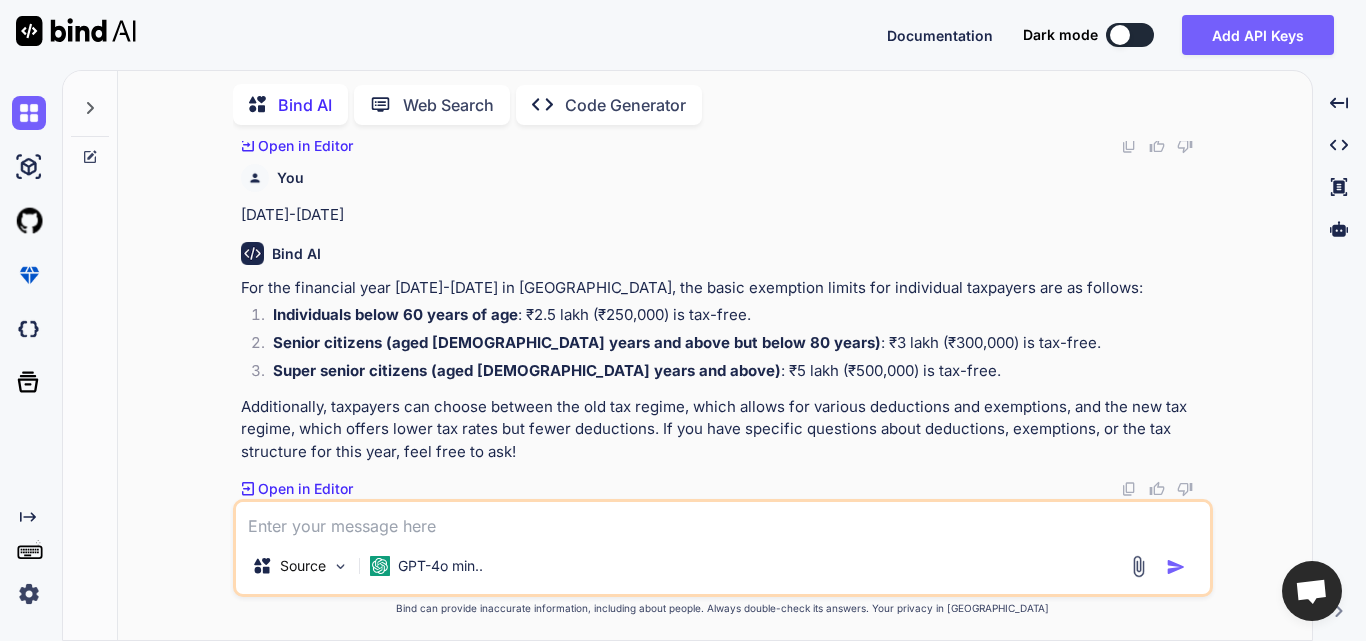 click on "Source   GPT-4o min.." at bounding box center [723, 548] 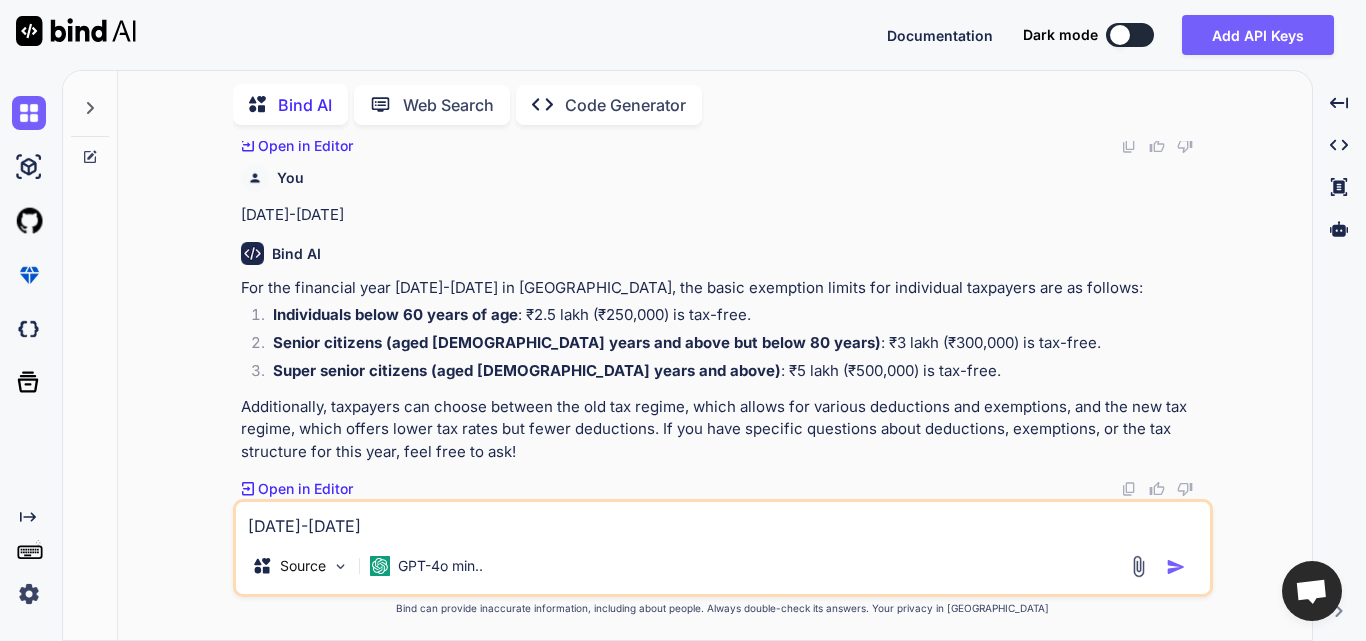 click on "[DATE]-[DATE]" at bounding box center [723, 520] 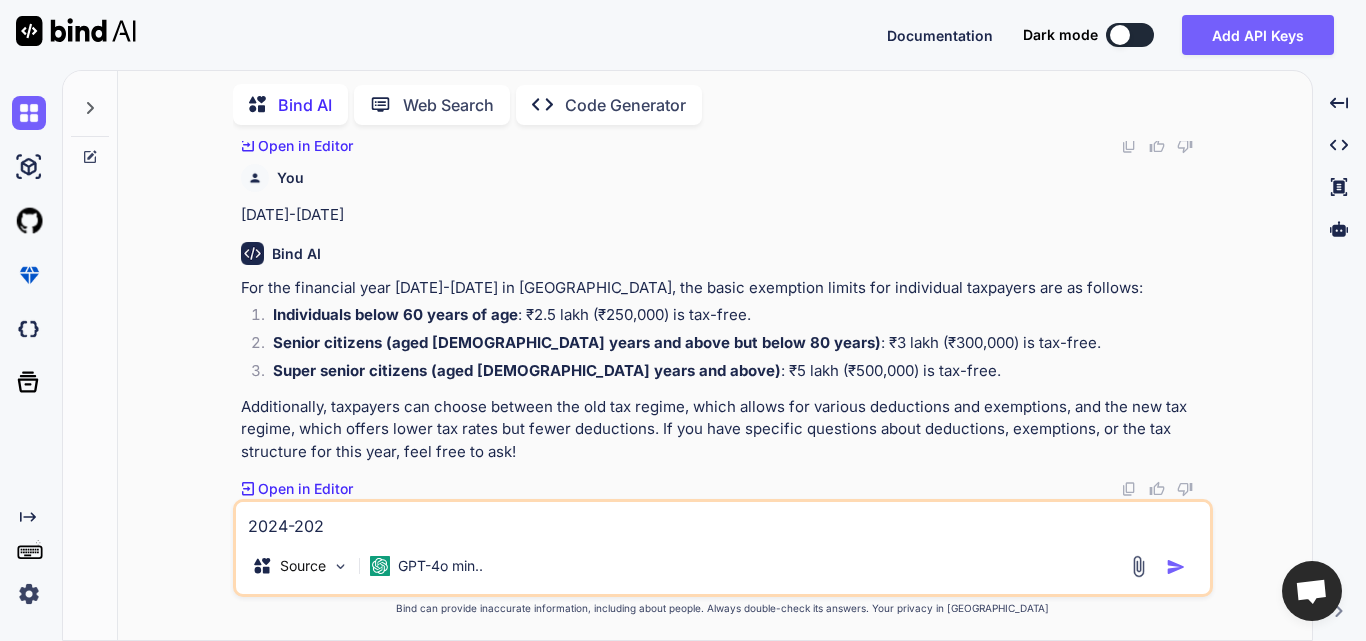 type on "[DATE]-[DATE]" 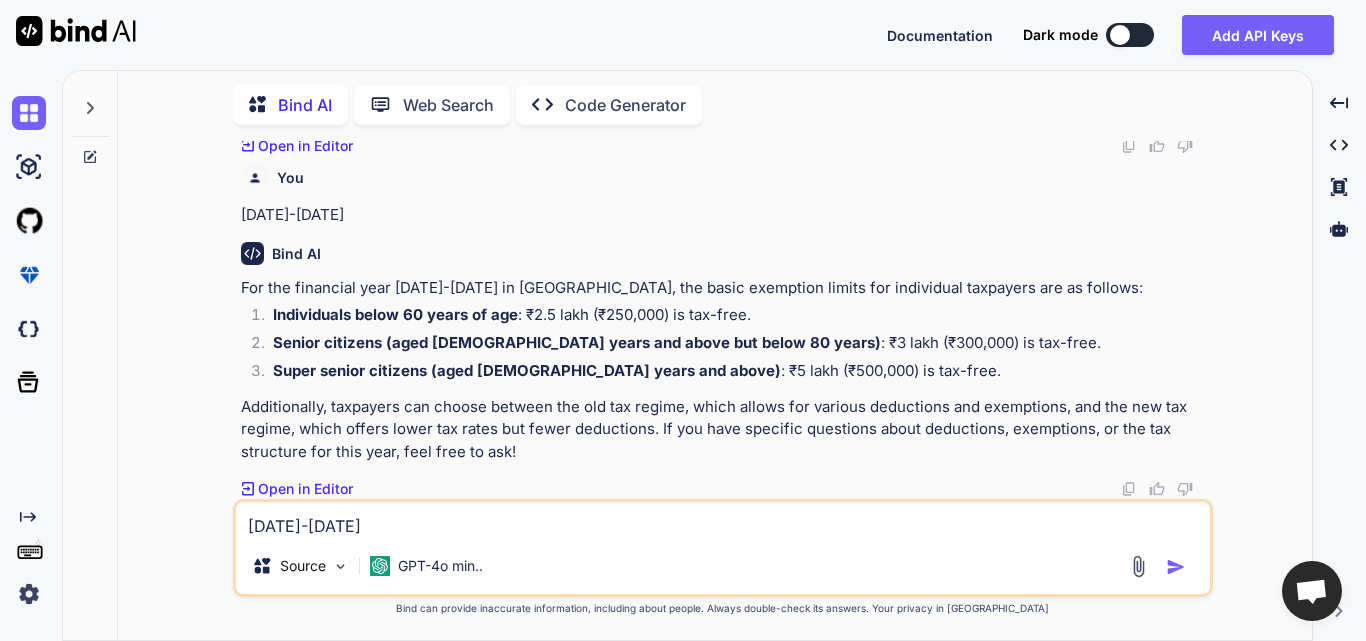 type 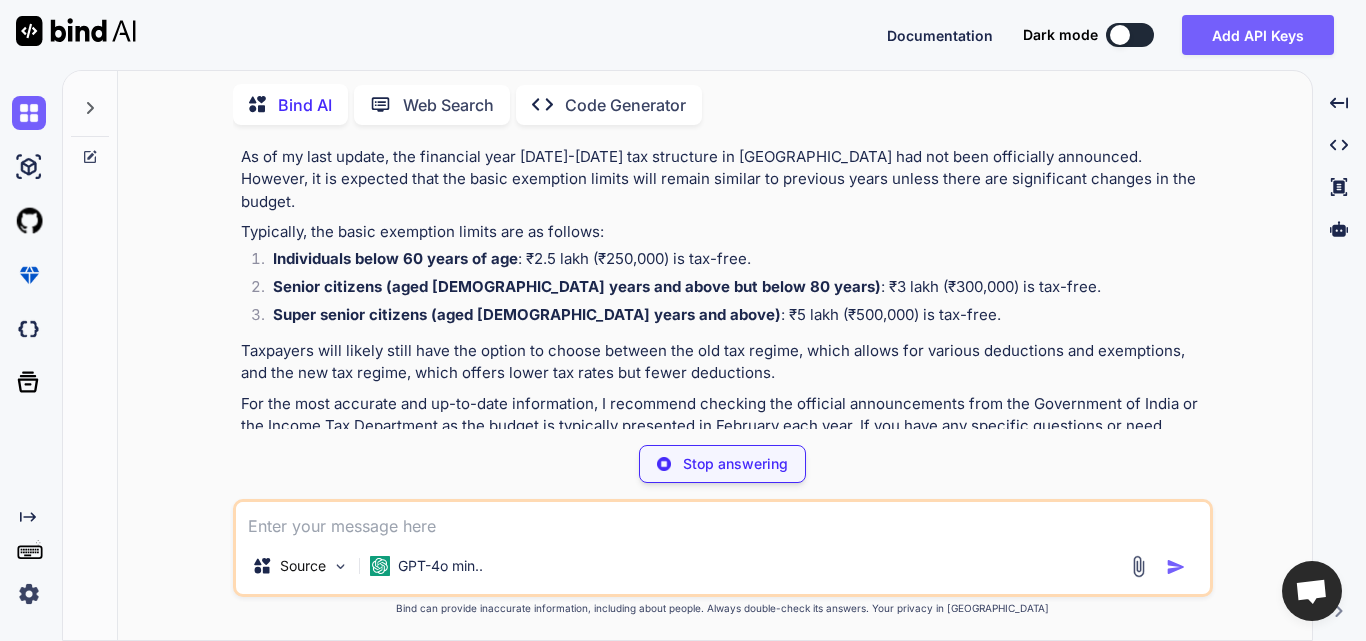 scroll, scrollTop: 3031, scrollLeft: 0, axis: vertical 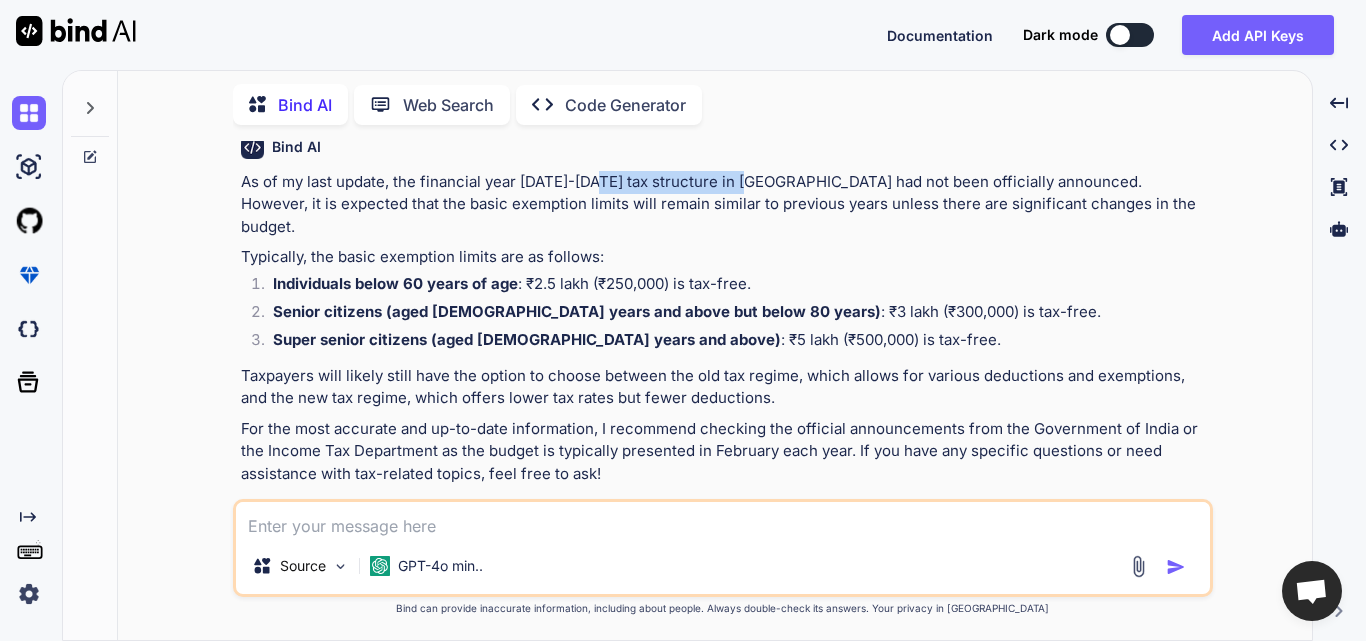 drag, startPoint x: 605, startPoint y: 183, endPoint x: 748, endPoint y: 182, distance: 143.0035 